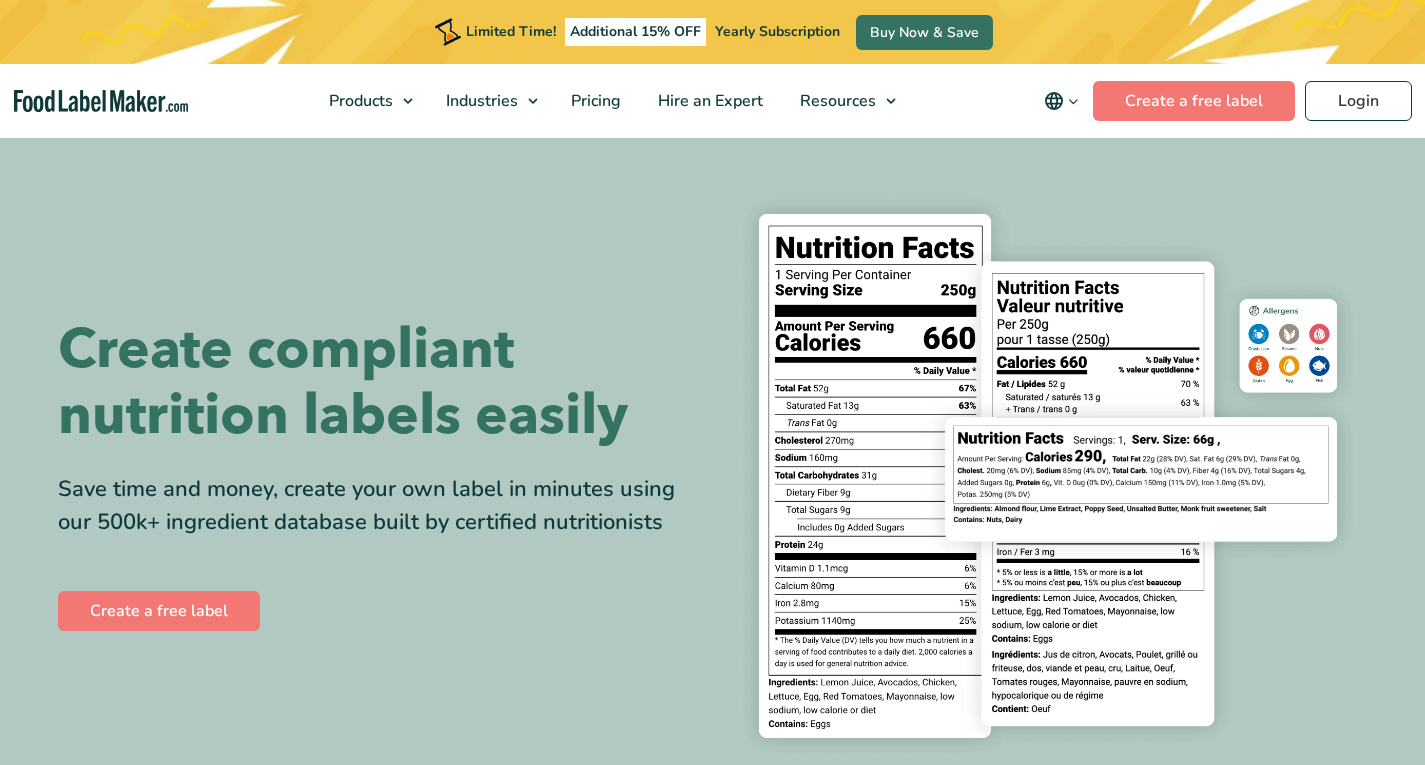 scroll, scrollTop: 0, scrollLeft: 0, axis: both 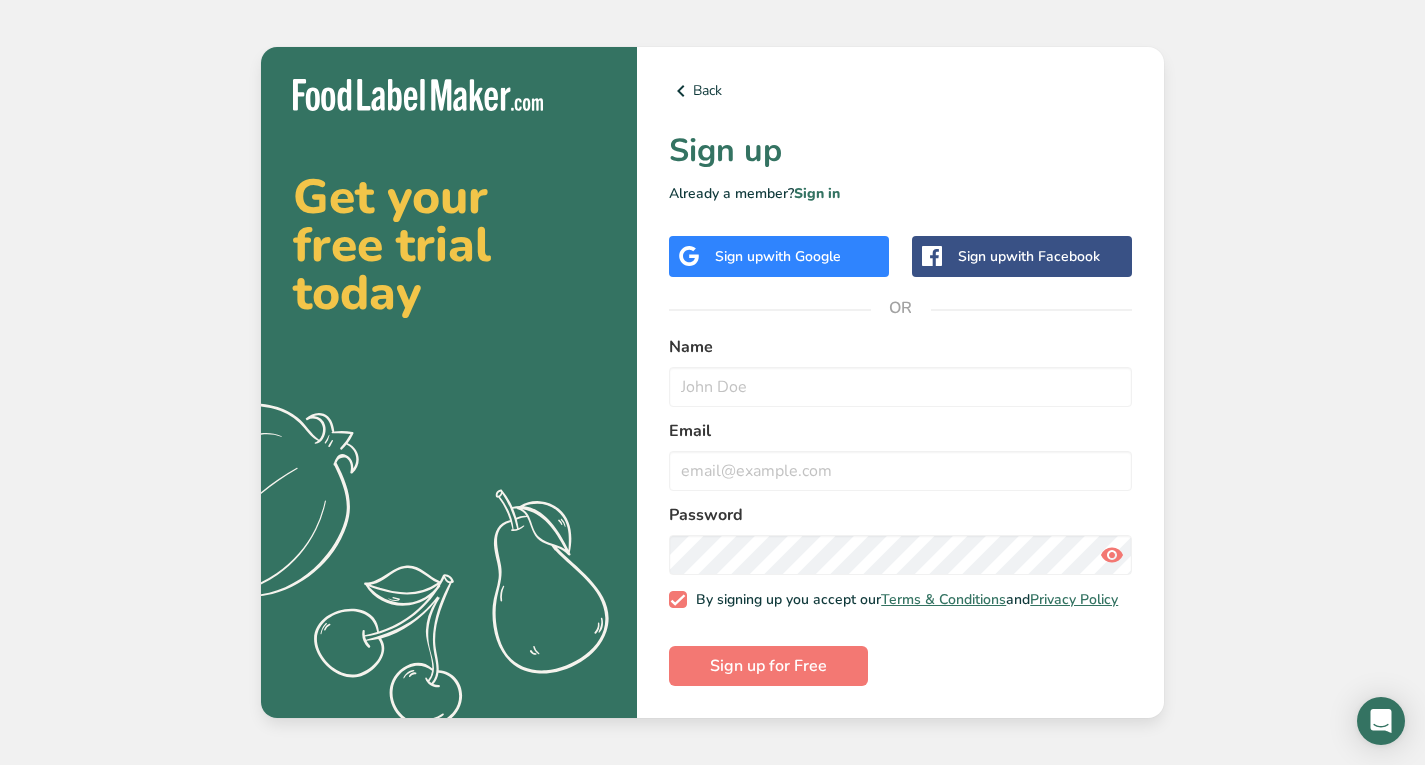click on "Sign up  with Google" at bounding box center [779, 256] 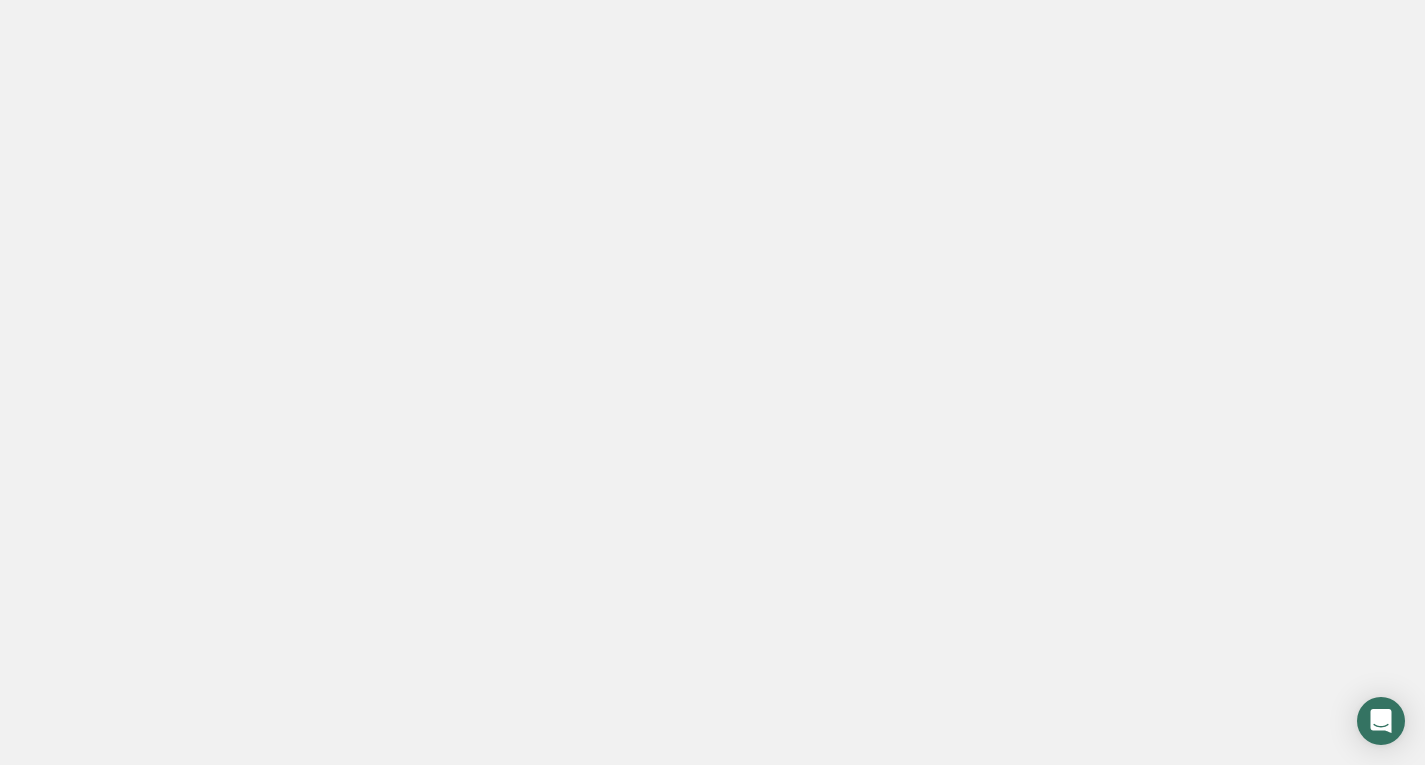 scroll, scrollTop: 0, scrollLeft: 0, axis: both 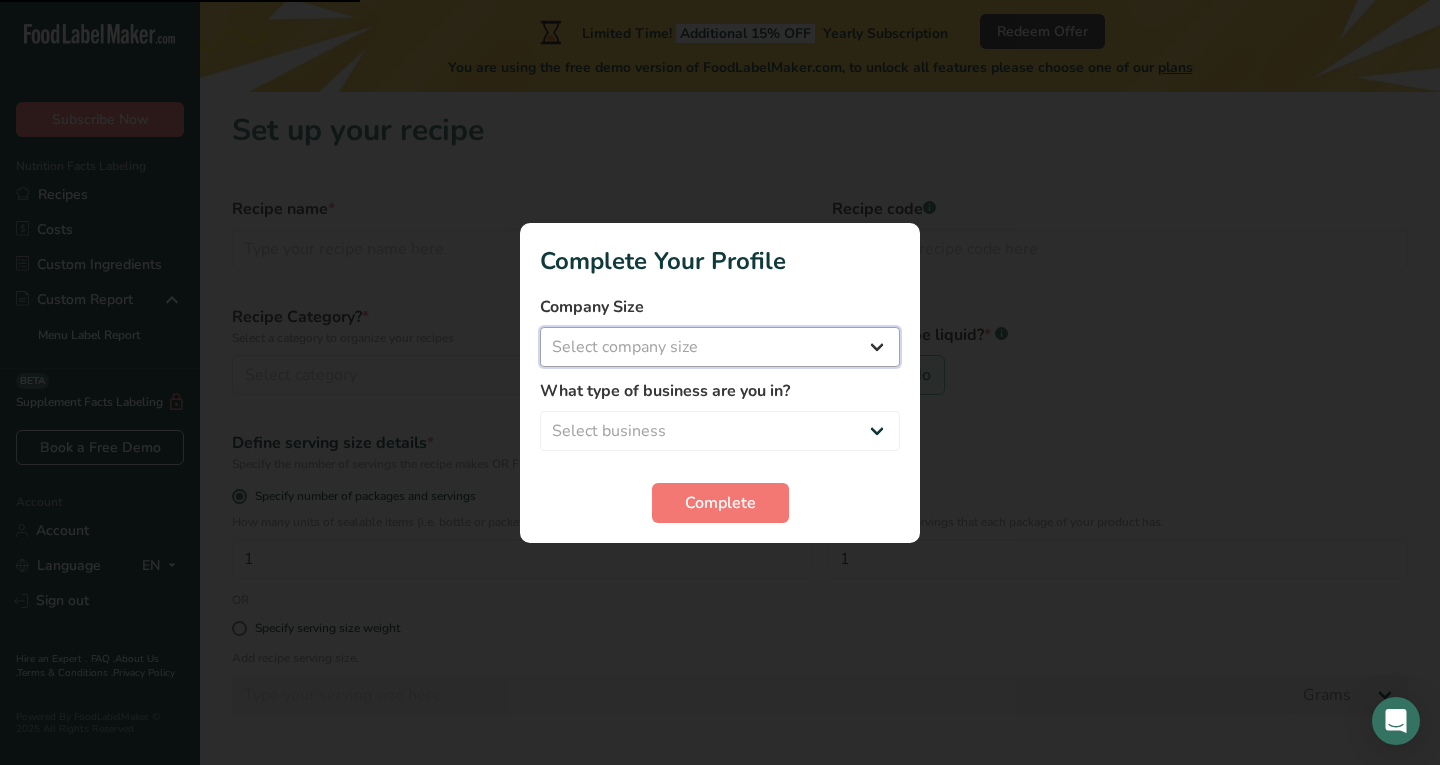 click on "Select company size
Fewer than 10 Employees
10 to 50 Employees
51 to 500 Employees
Over 500 Employees" at bounding box center [720, 347] 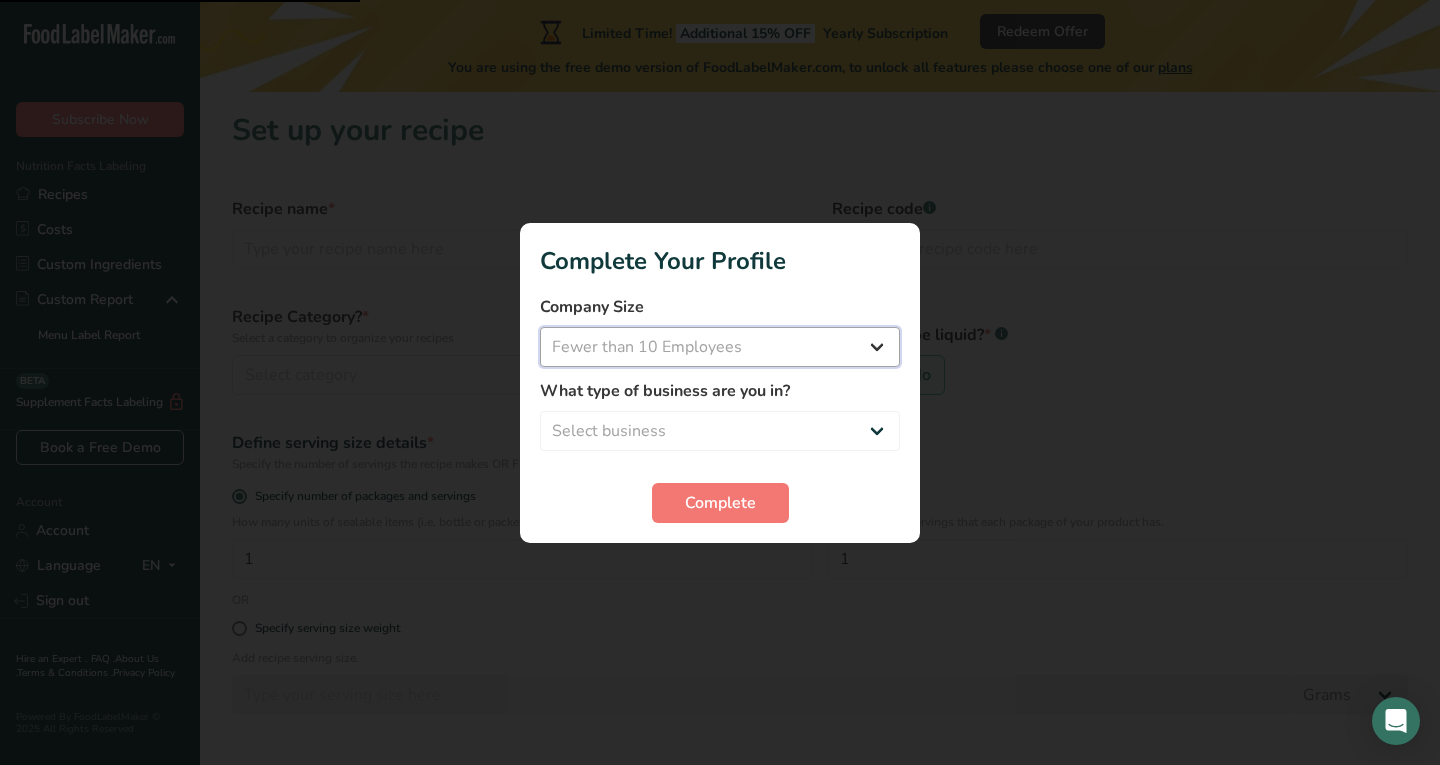 click on "Select company size
Fewer than 10 Employees
10 to 50 Employees
51 to 500 Employees
Over 500 Employees" at bounding box center (720, 347) 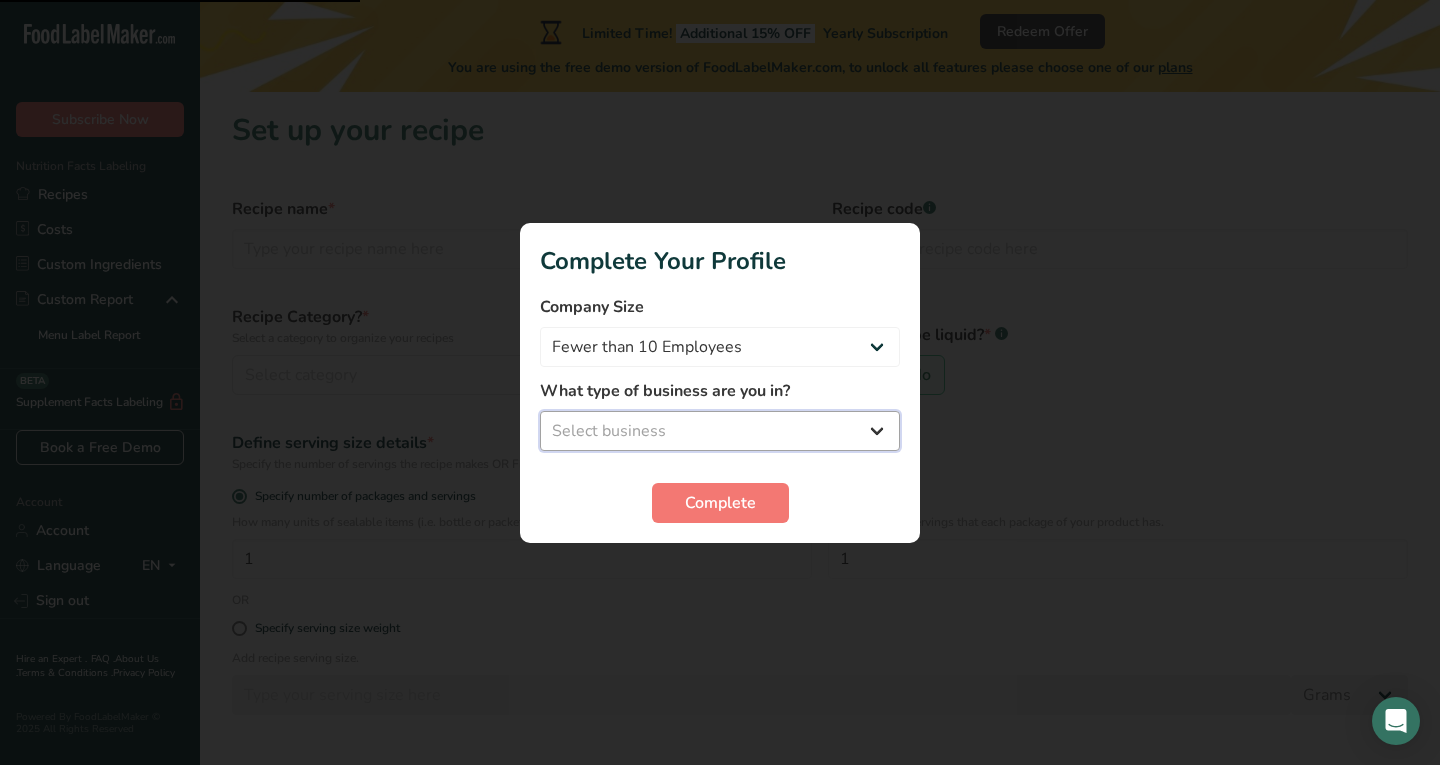 click on "Select business
Packaged Food Manufacturer
Restaurant & Cafe
Bakery
Meal Plans & Catering Company
Nutritionist
Food Blogger
Personal Trainer
Other" at bounding box center (720, 431) 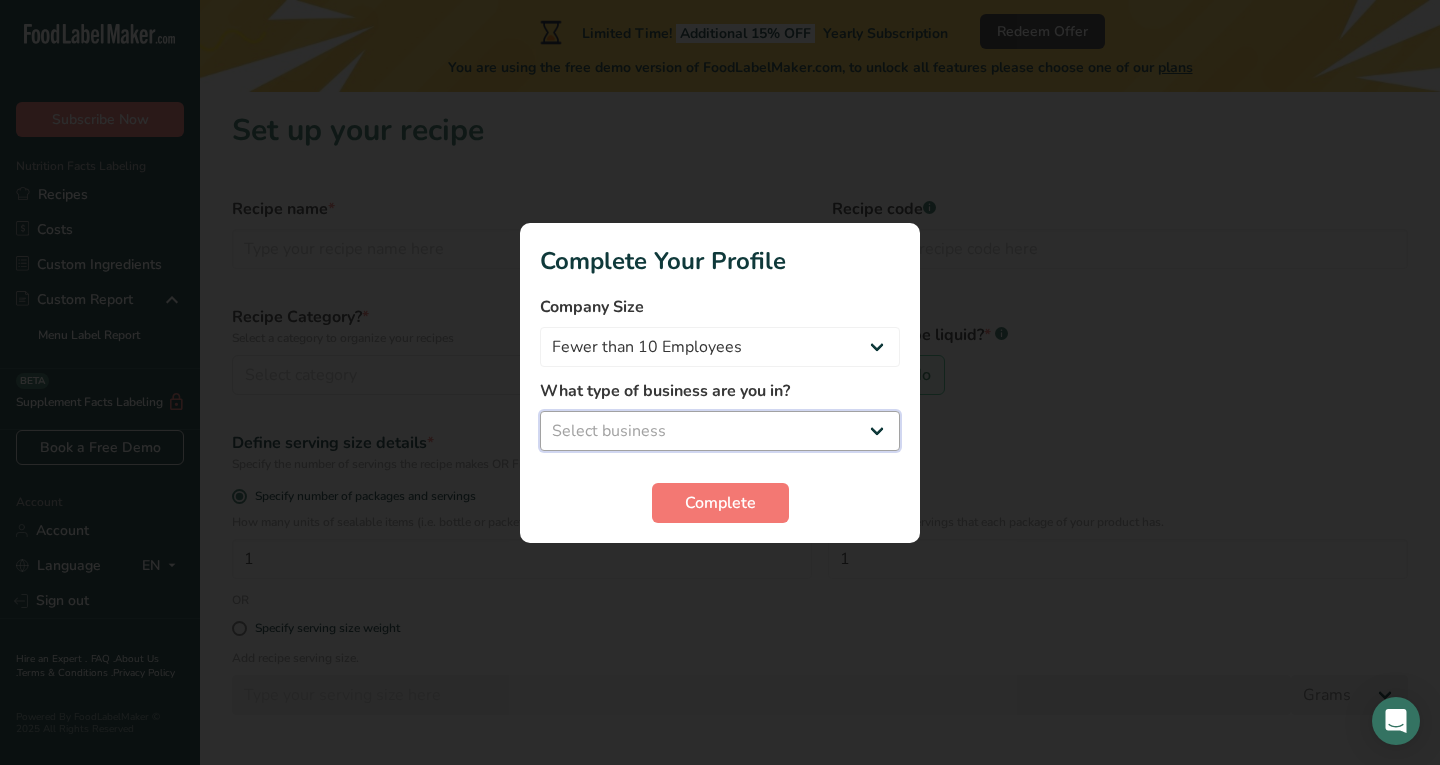 select on "8" 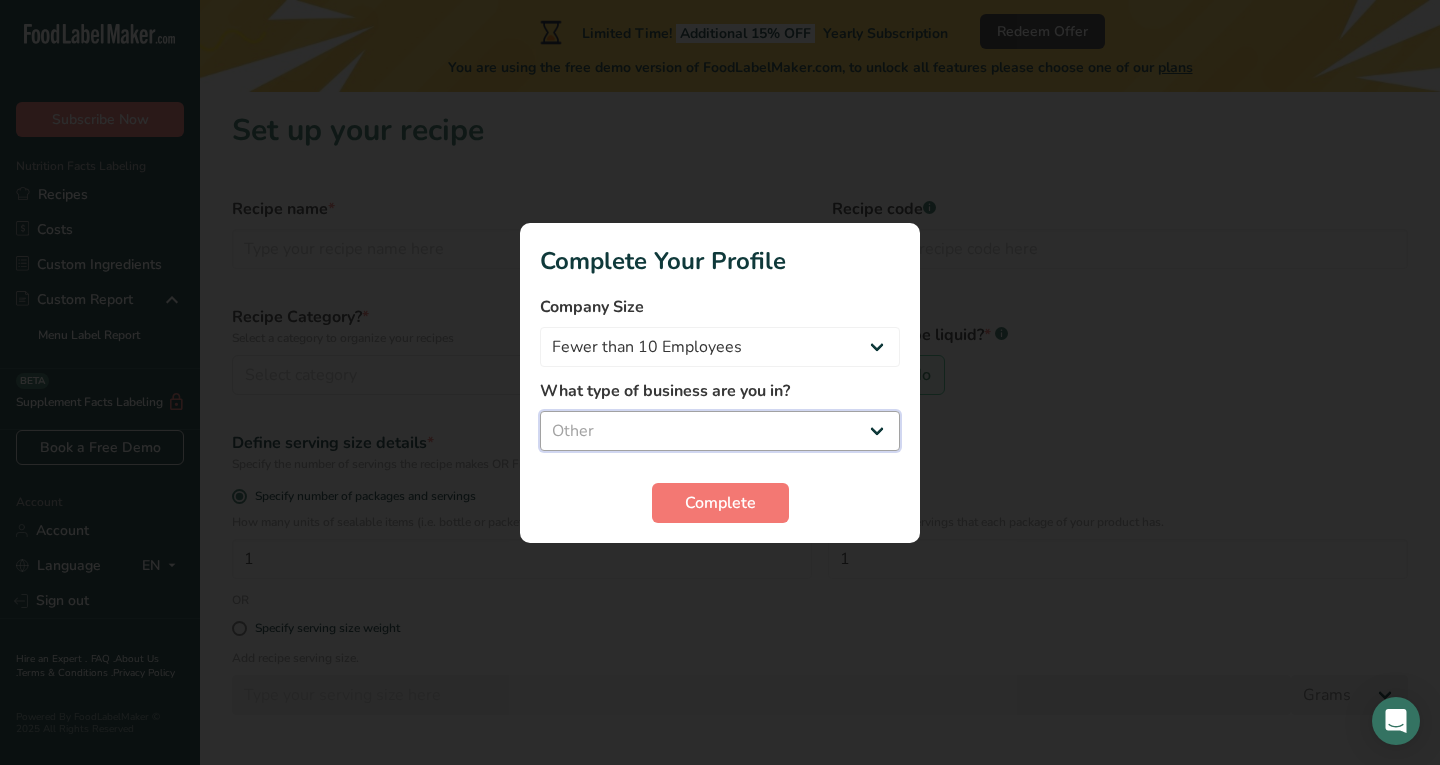 click on "Select business
Packaged Food Manufacturer
Restaurant & Cafe
Bakery
Meal Plans & Catering Company
Nutritionist
Food Blogger
Personal Trainer
Other" at bounding box center [720, 431] 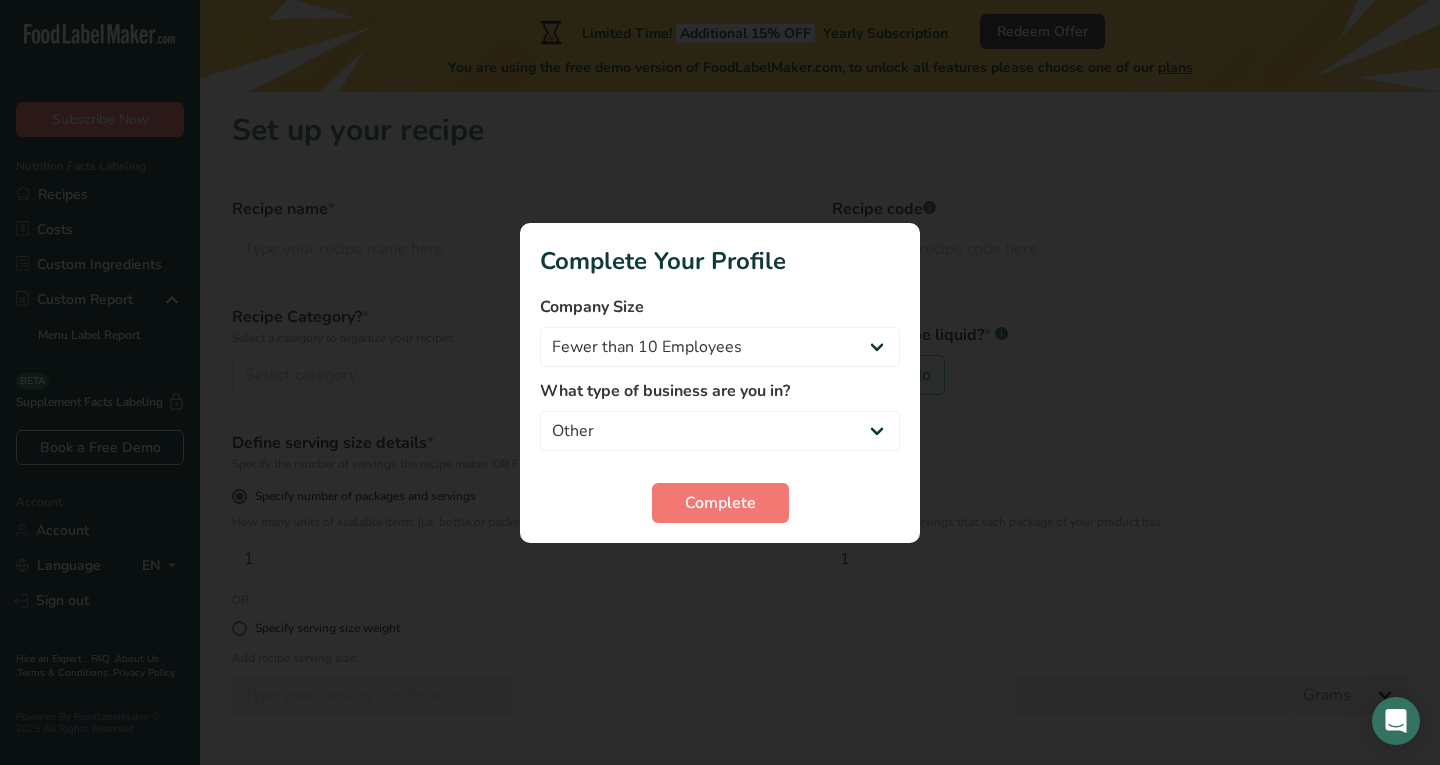 click on "Company Size
Fewer than 10 Employees
10 to 50 Employees
51 to 500 Employees
Over 500 Employees
What type of business are you in?
Packaged Food Manufacturer
Restaurant & Cafe
Bakery
Meal Plans & Catering Company
Nutritionist
Food Blogger
Personal Trainer
Other
Complete" at bounding box center (720, 409) 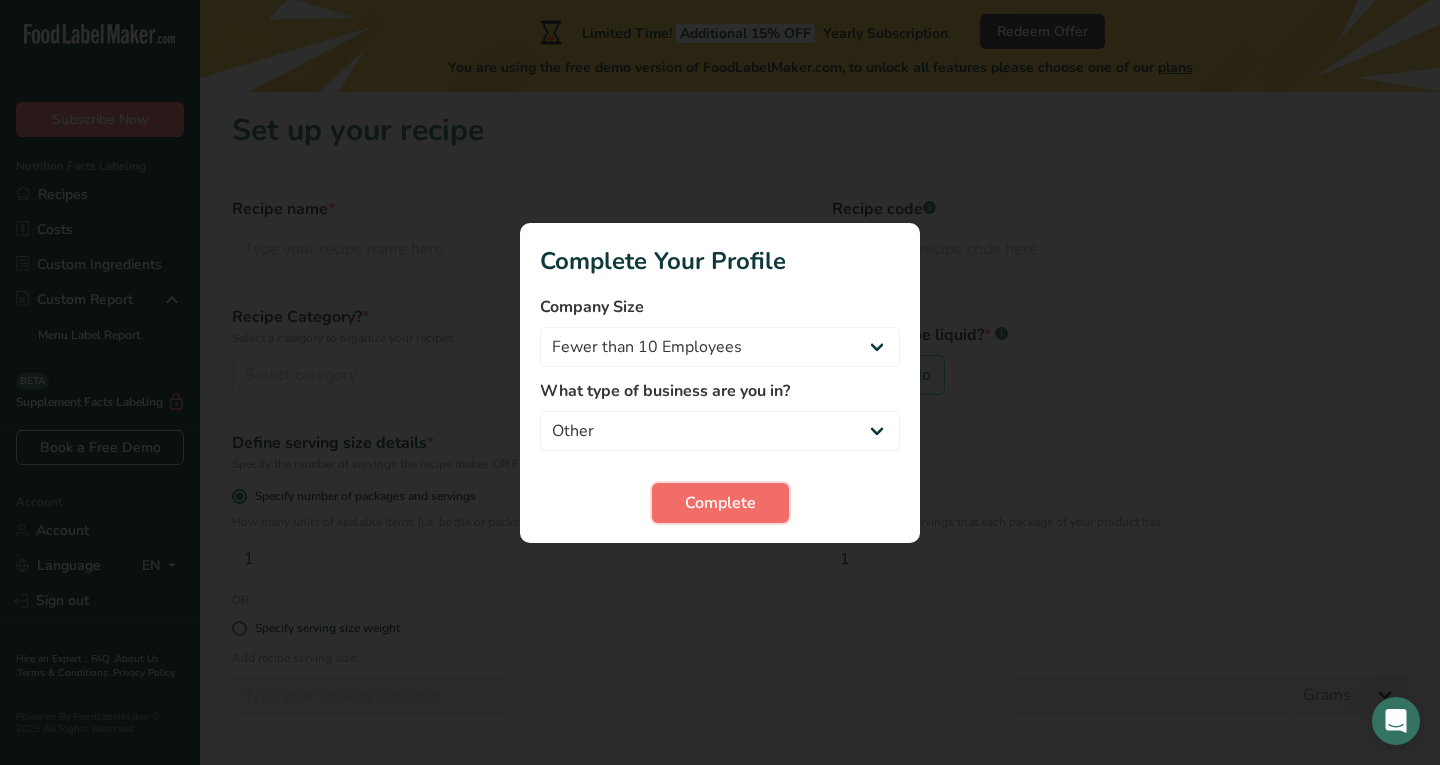 click on "Complete" at bounding box center (720, 503) 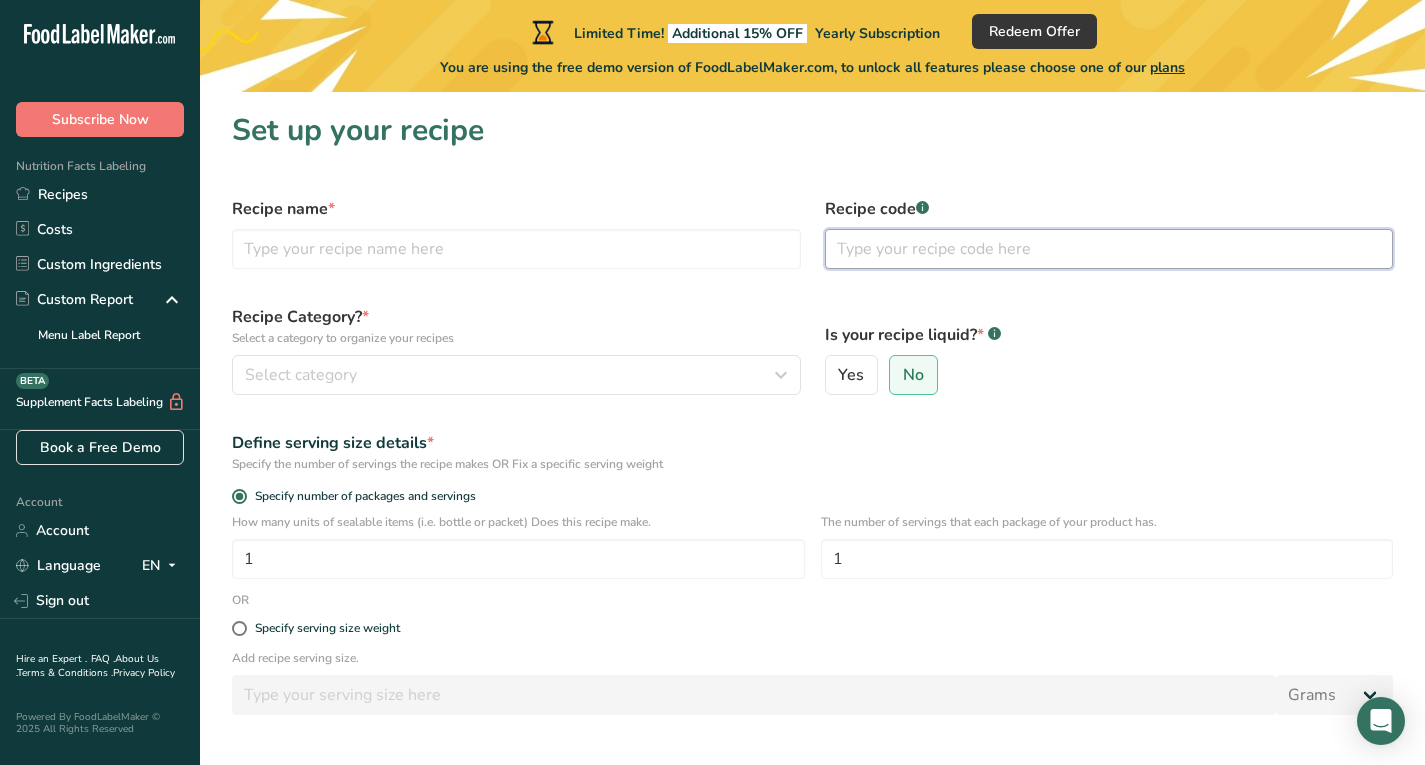 click at bounding box center [1109, 249] 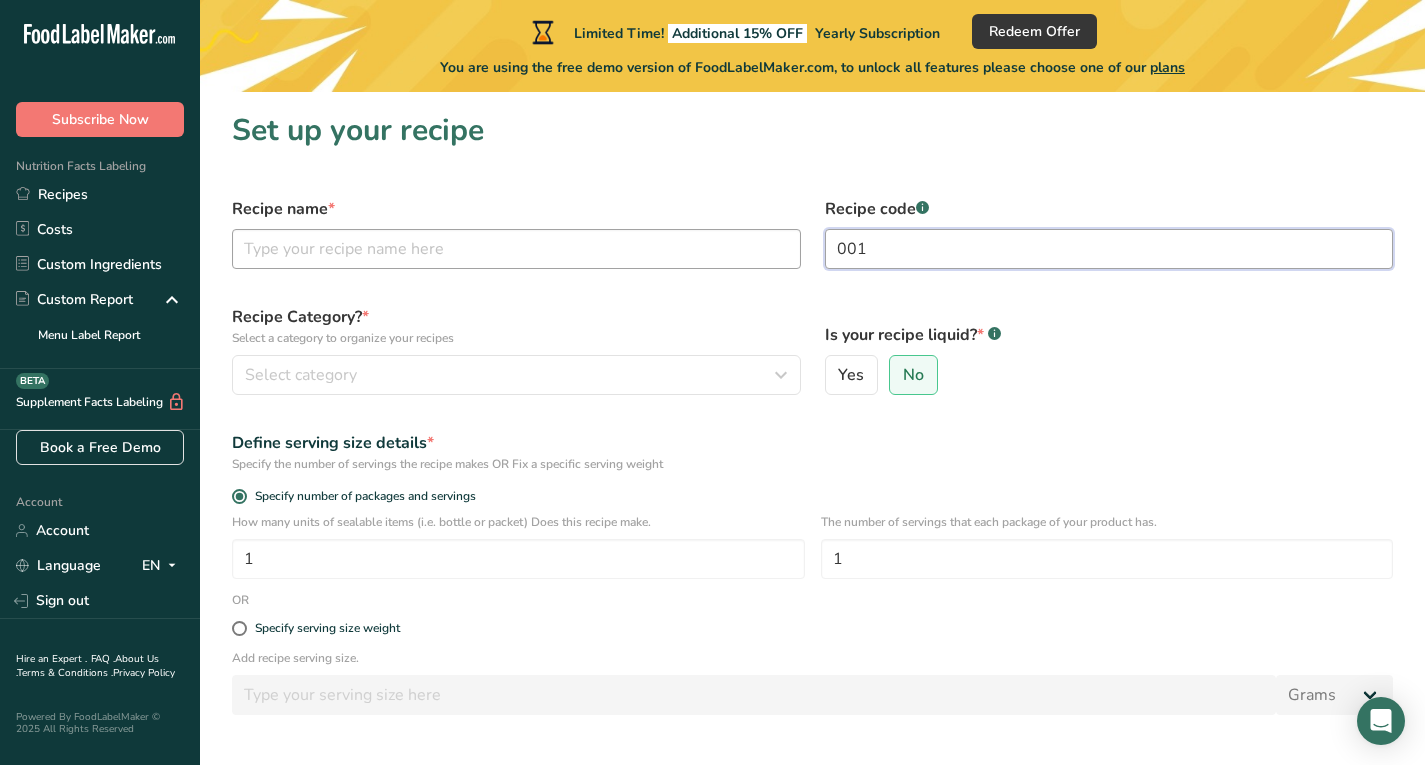 type on "001" 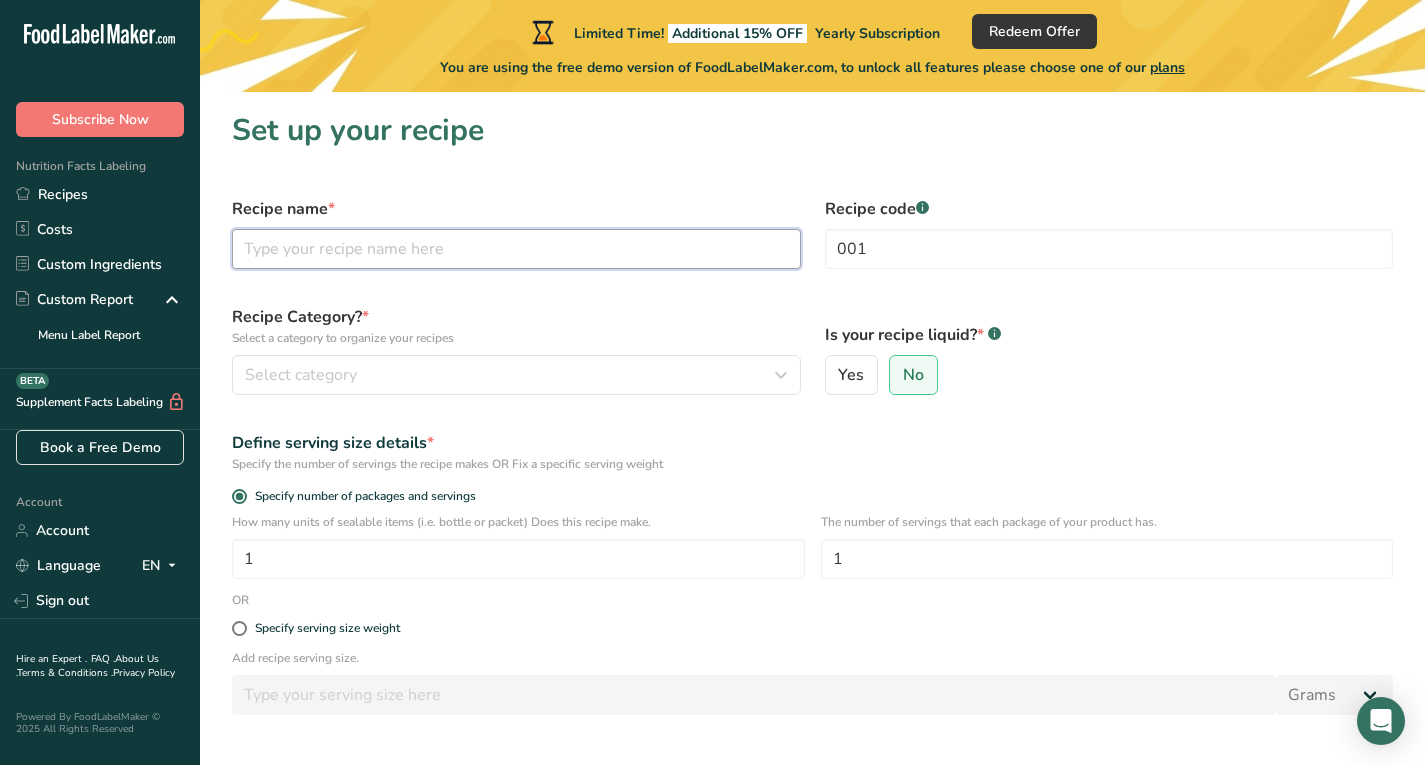 click at bounding box center (516, 249) 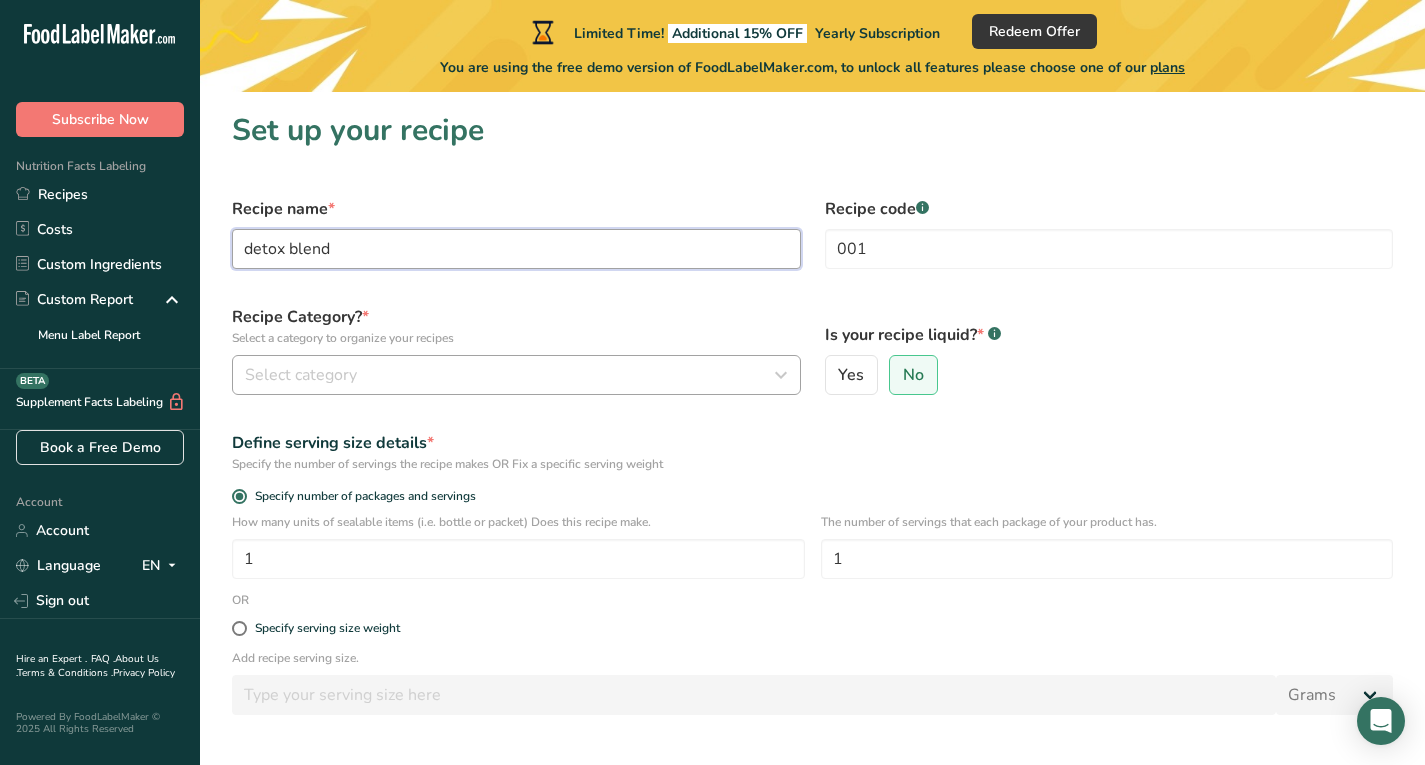 type on "detox blend" 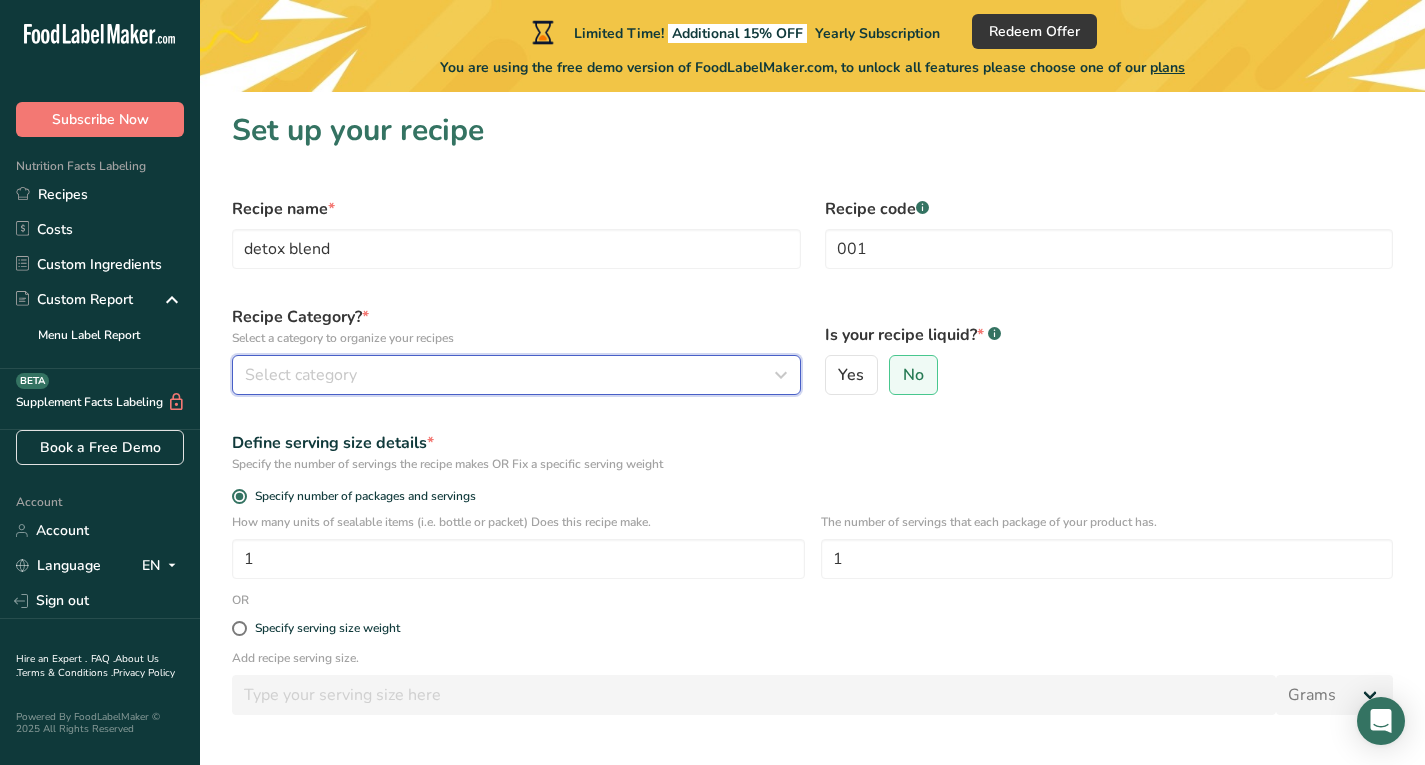 click on "Select category" at bounding box center [301, 375] 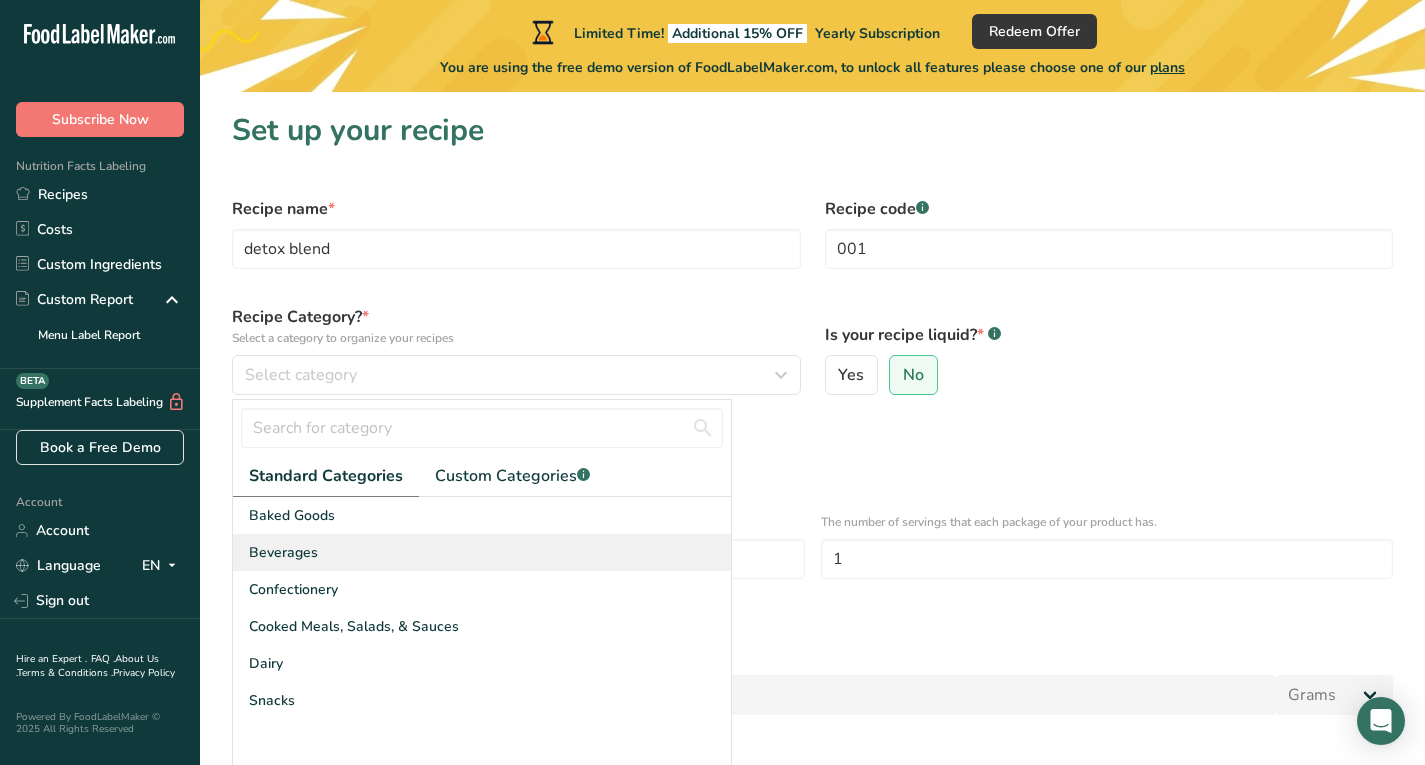 click on "Beverages" at bounding box center (482, 552) 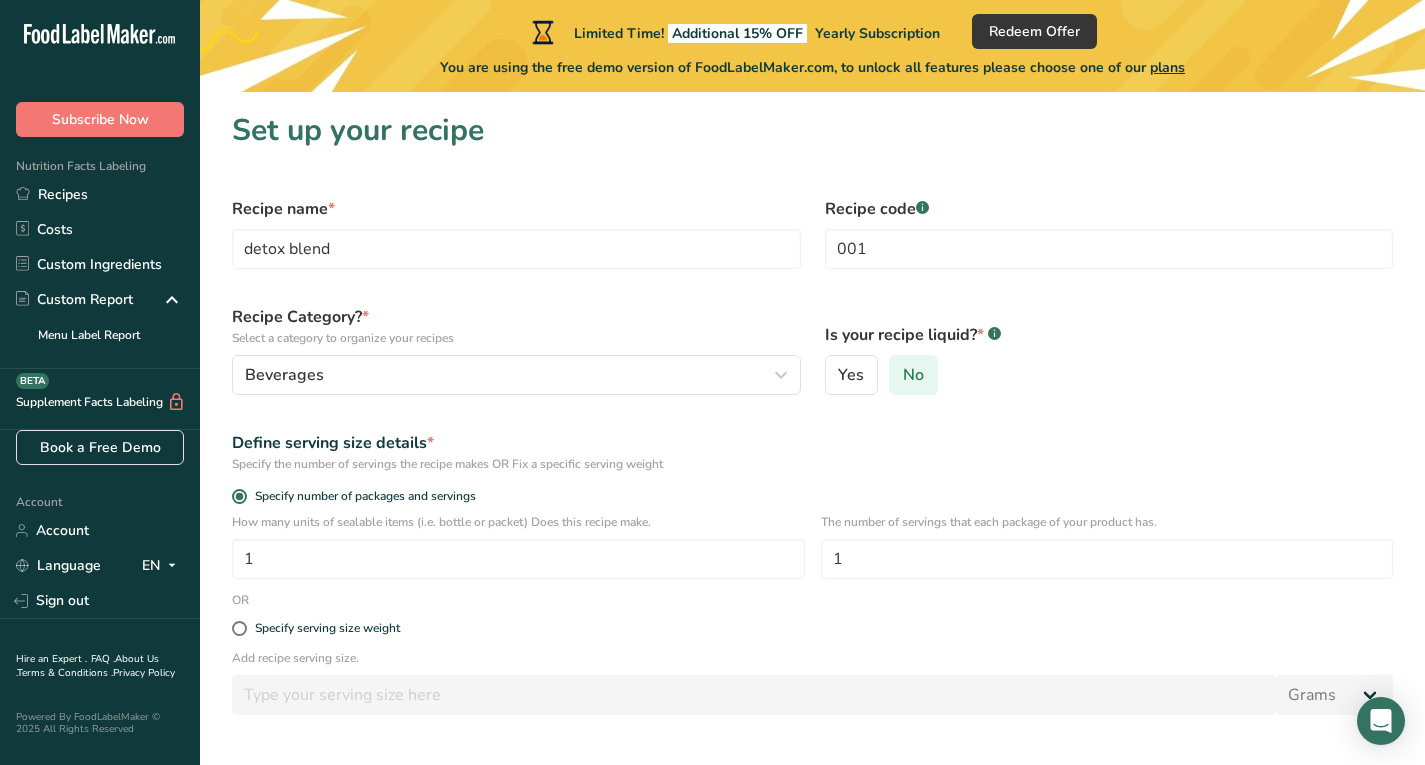 click on "No" at bounding box center (913, 375) 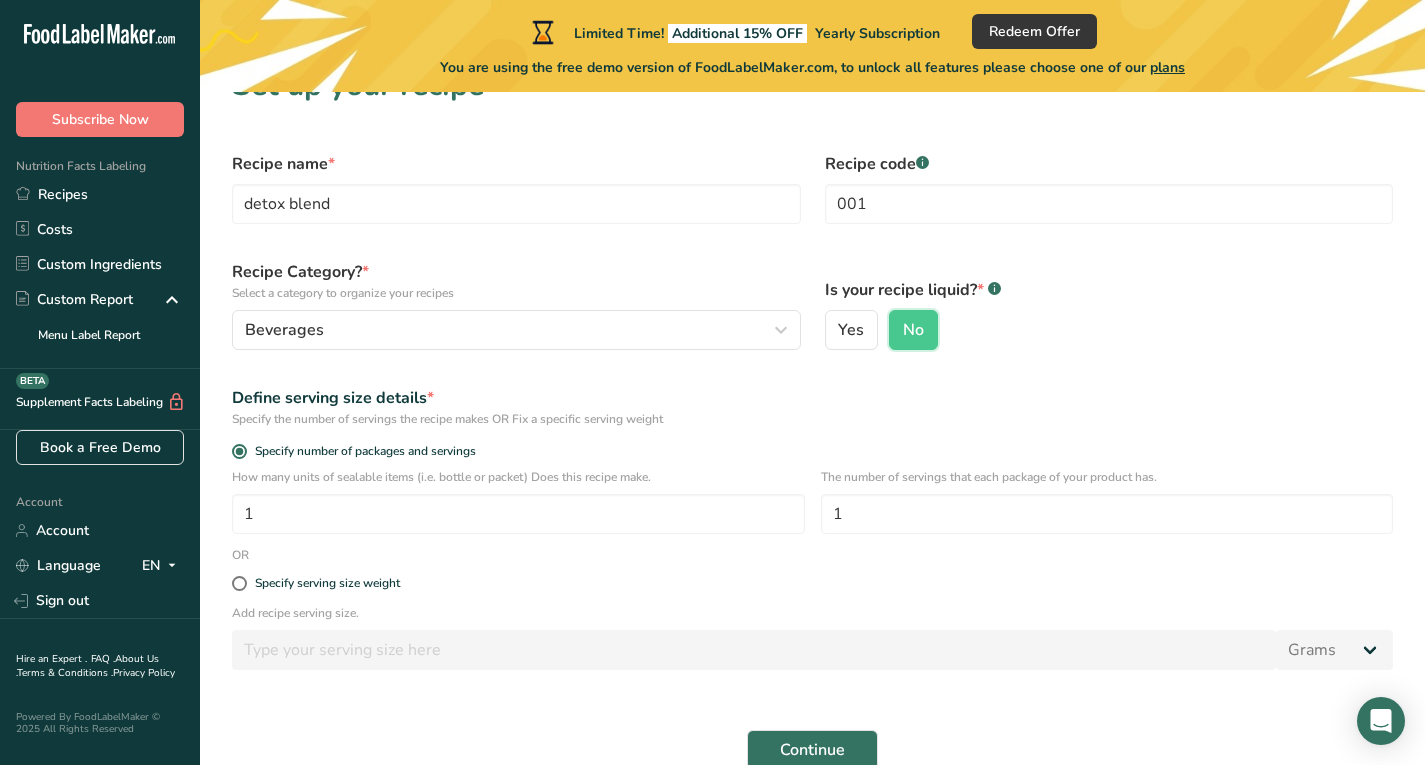 scroll, scrollTop: 100, scrollLeft: 0, axis: vertical 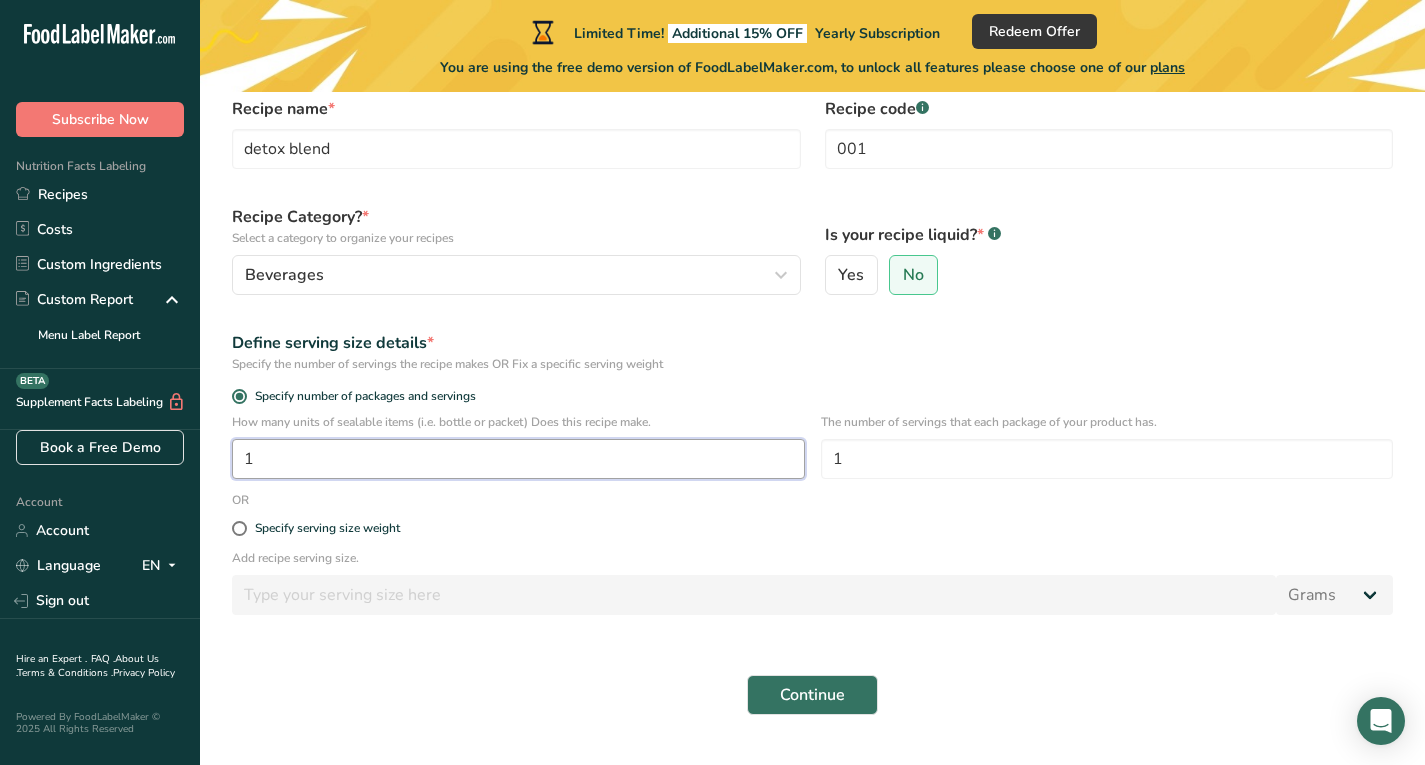 click on "1" at bounding box center [518, 459] 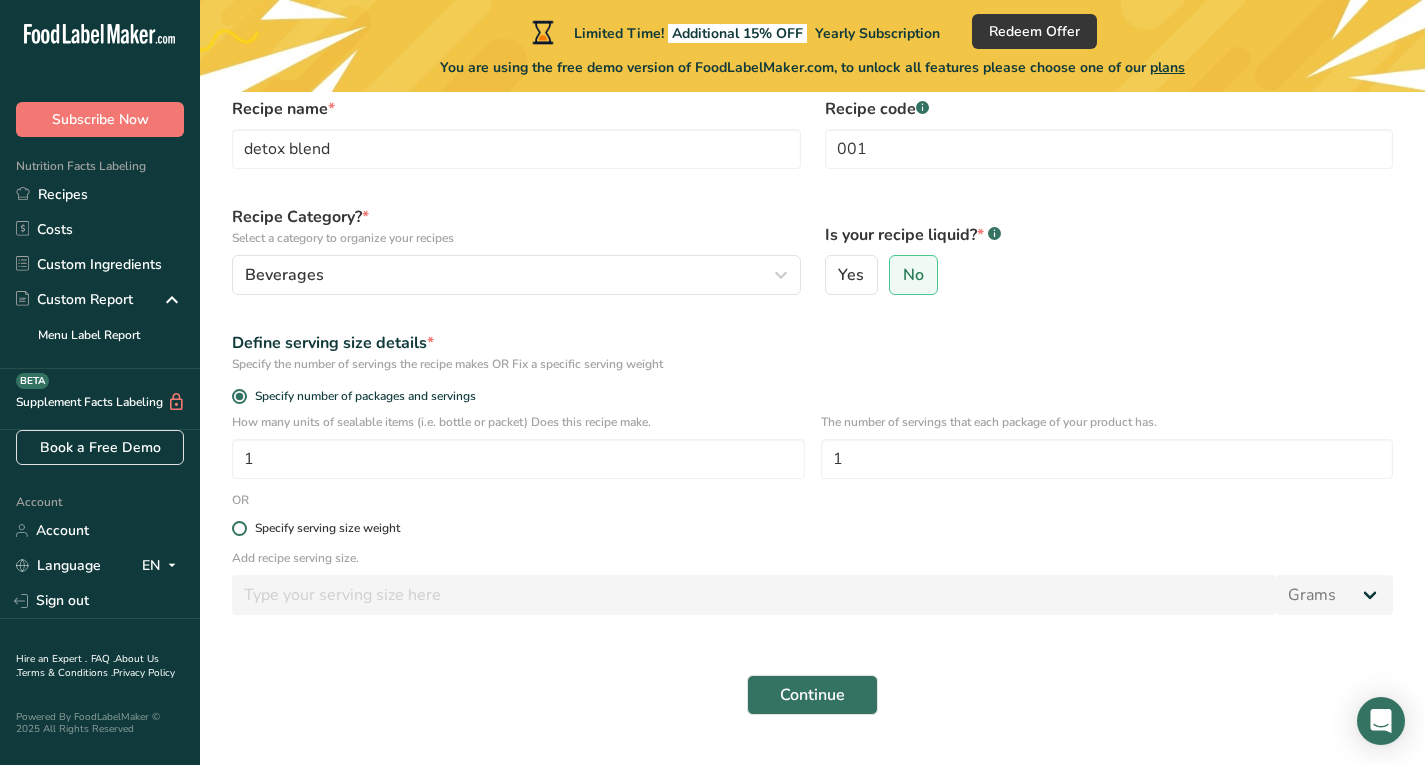click on "Specify serving size weight" at bounding box center [327, 528] 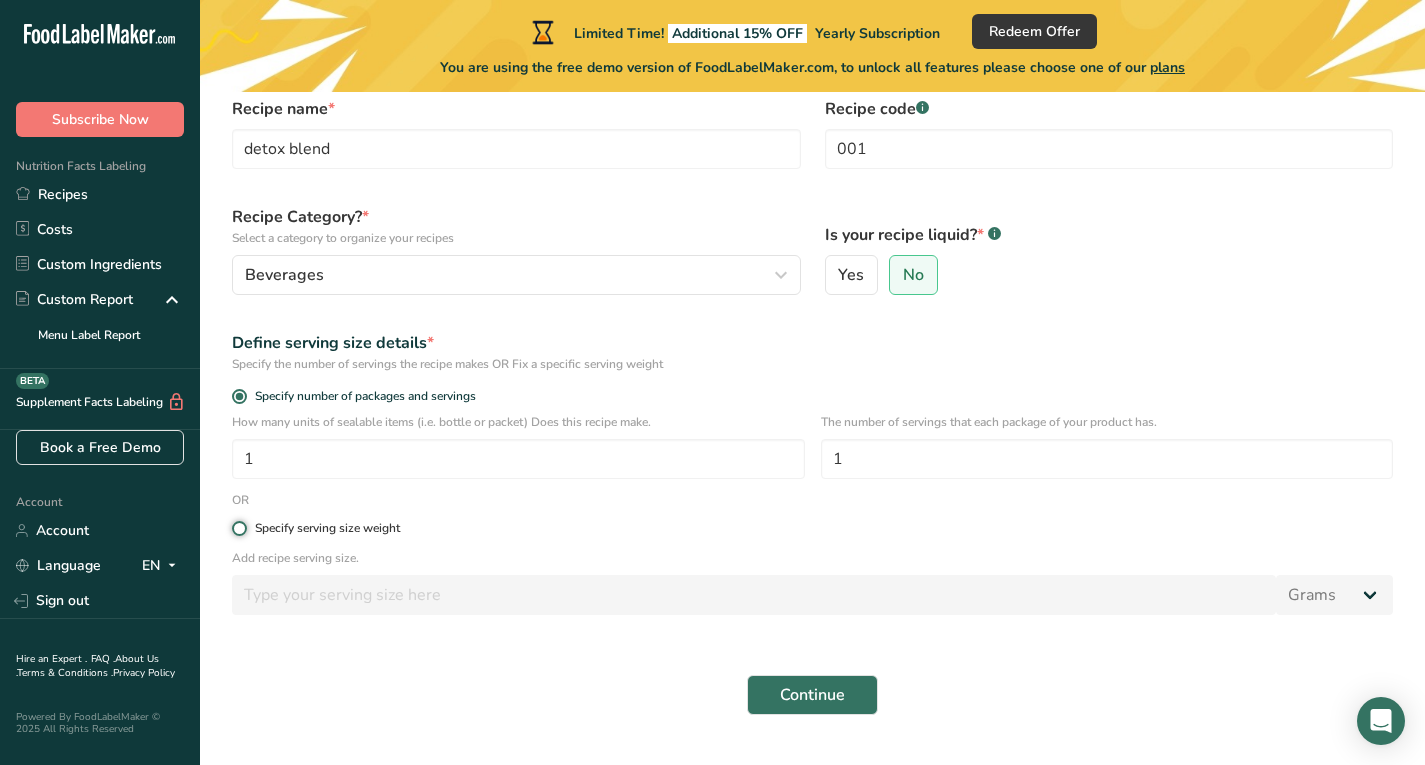 click on "Specify serving size weight" at bounding box center (238, 528) 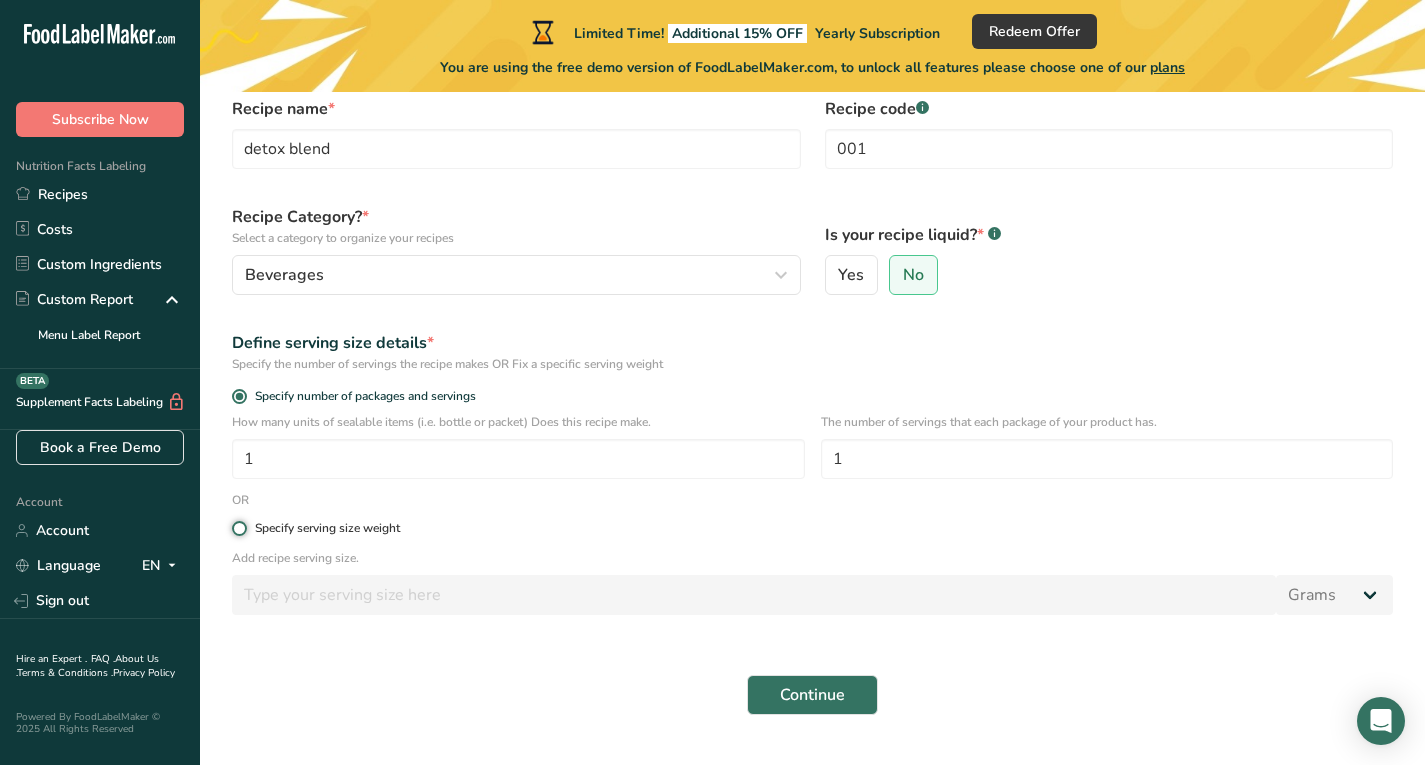 radio on "true" 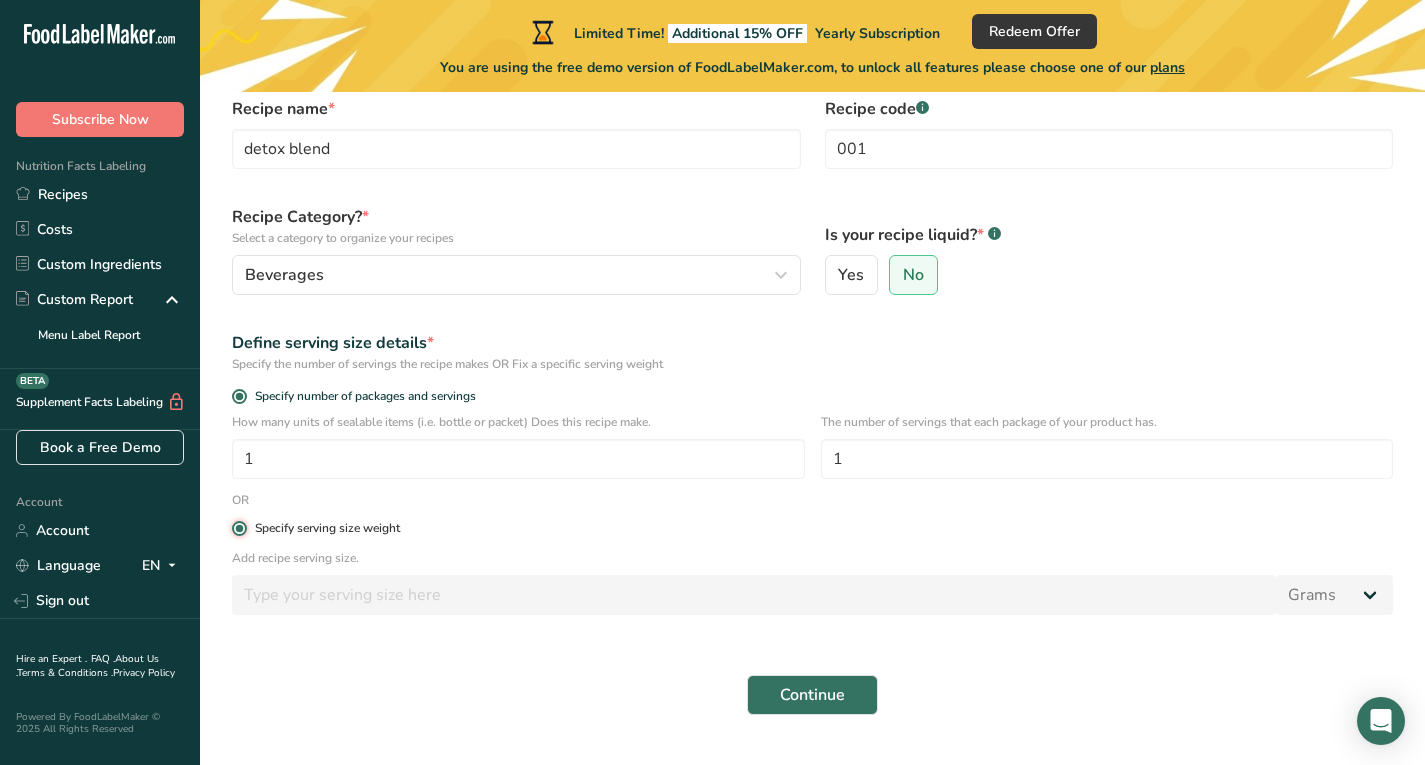 radio on "false" 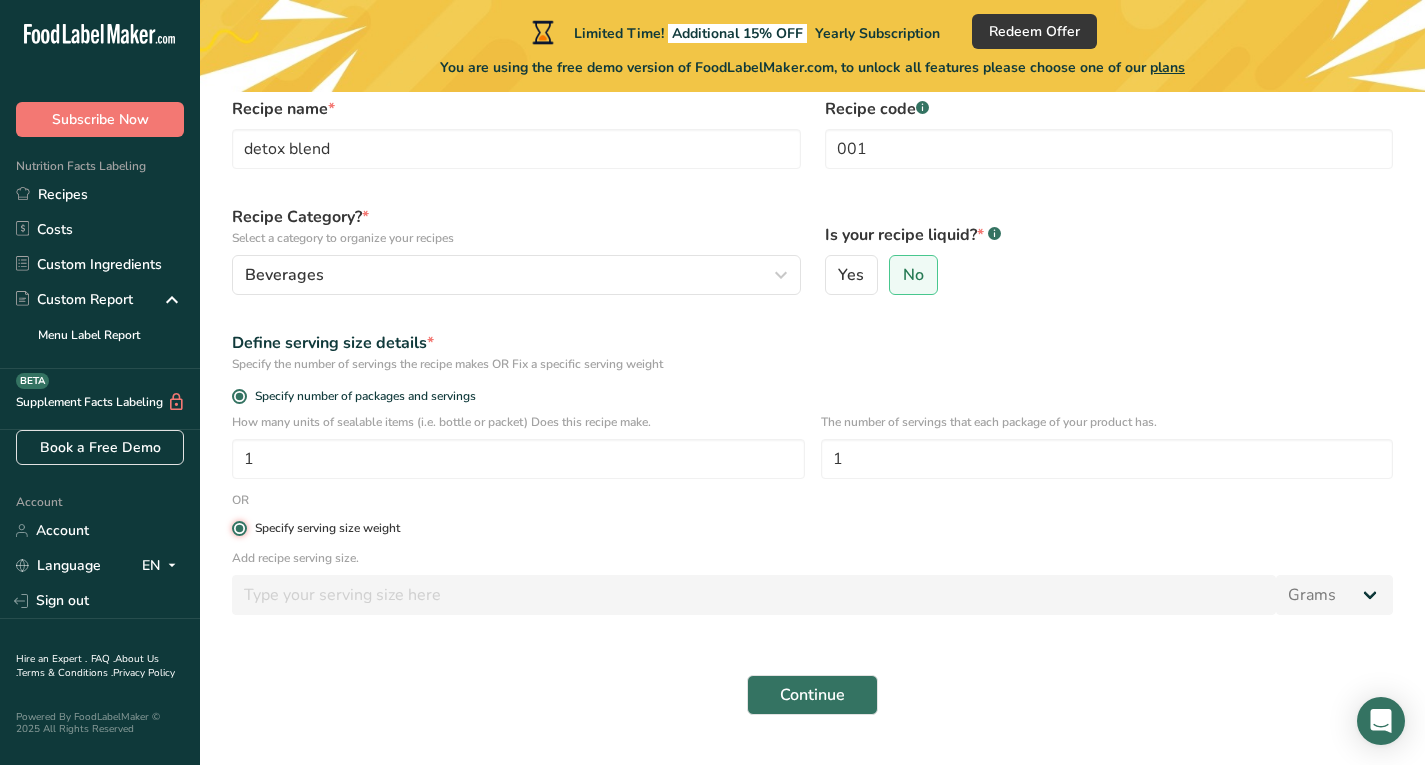 type 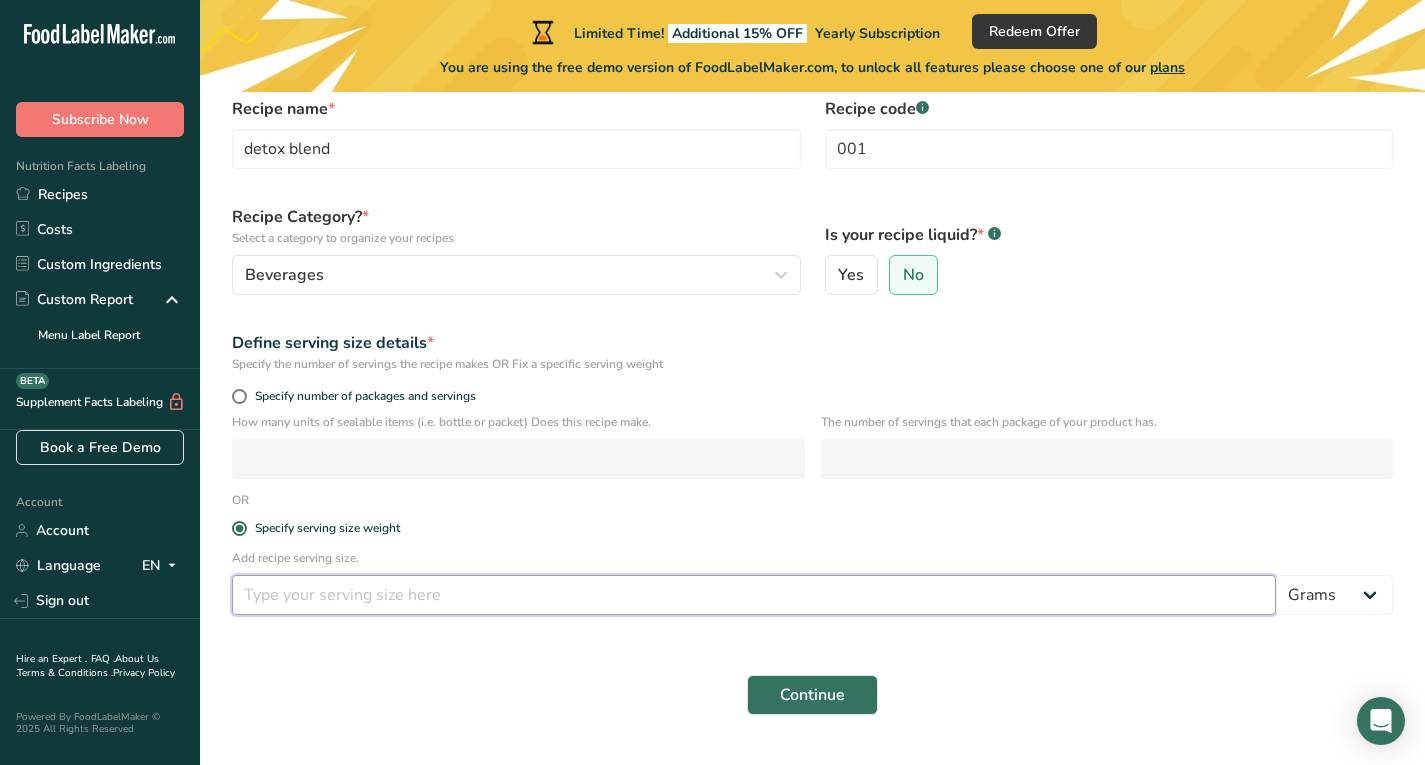 click at bounding box center [754, 595] 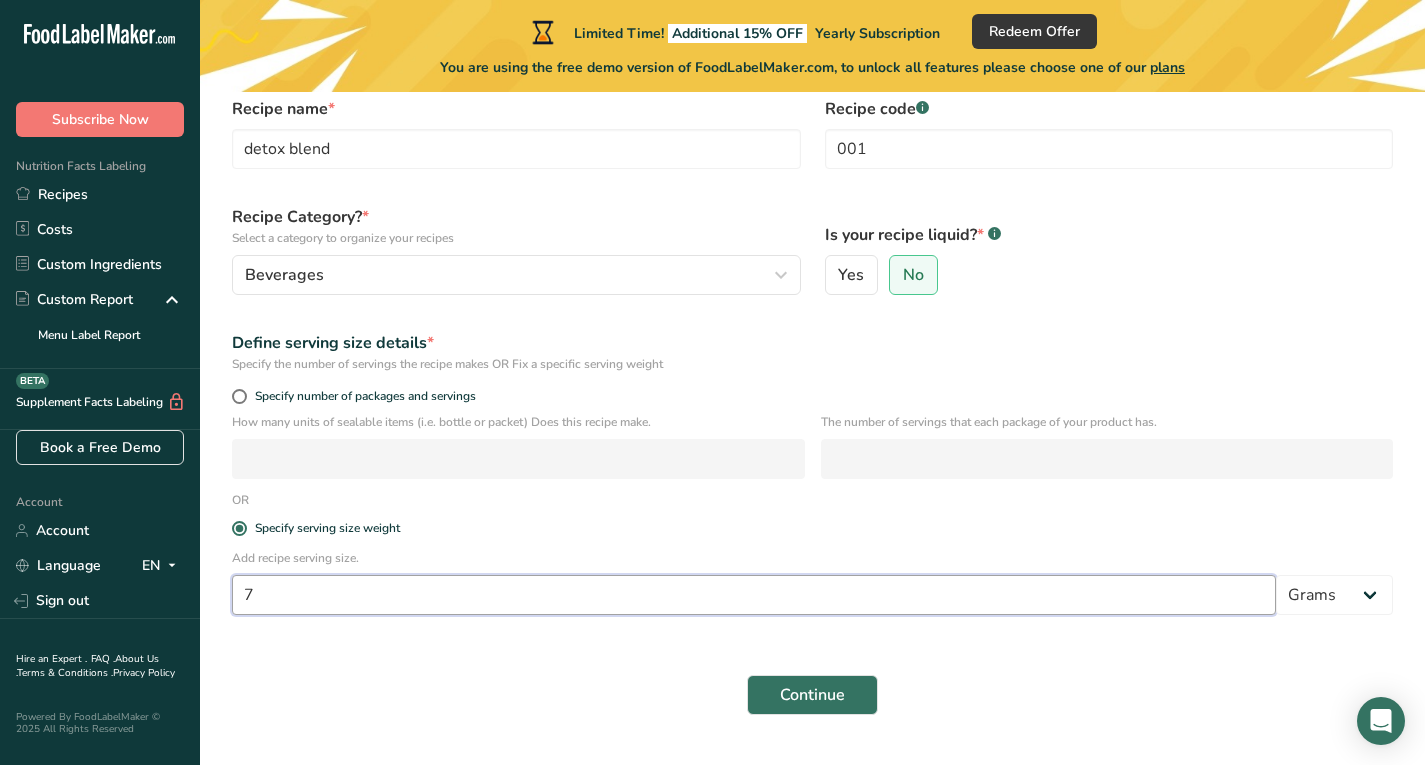 type on "7" 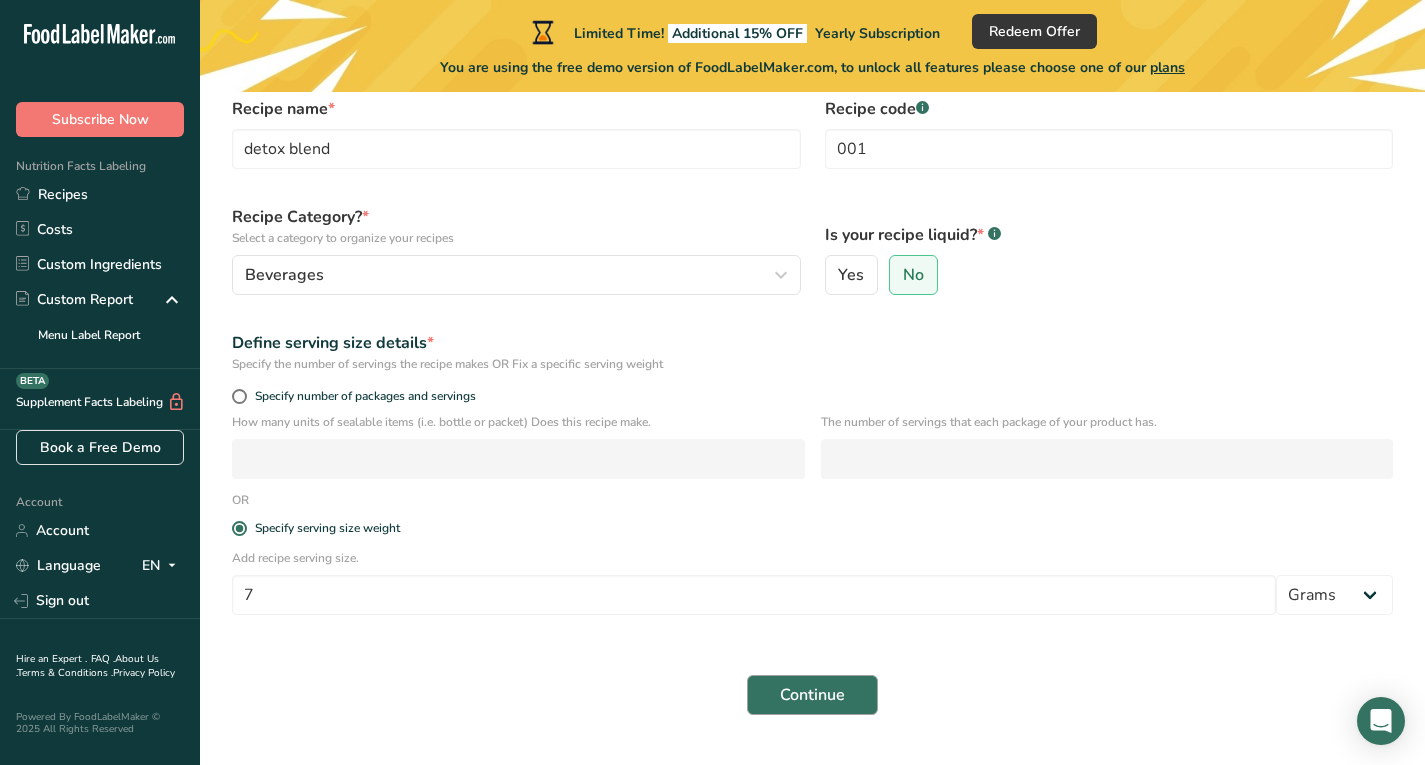 click on "Continue" at bounding box center [812, 695] 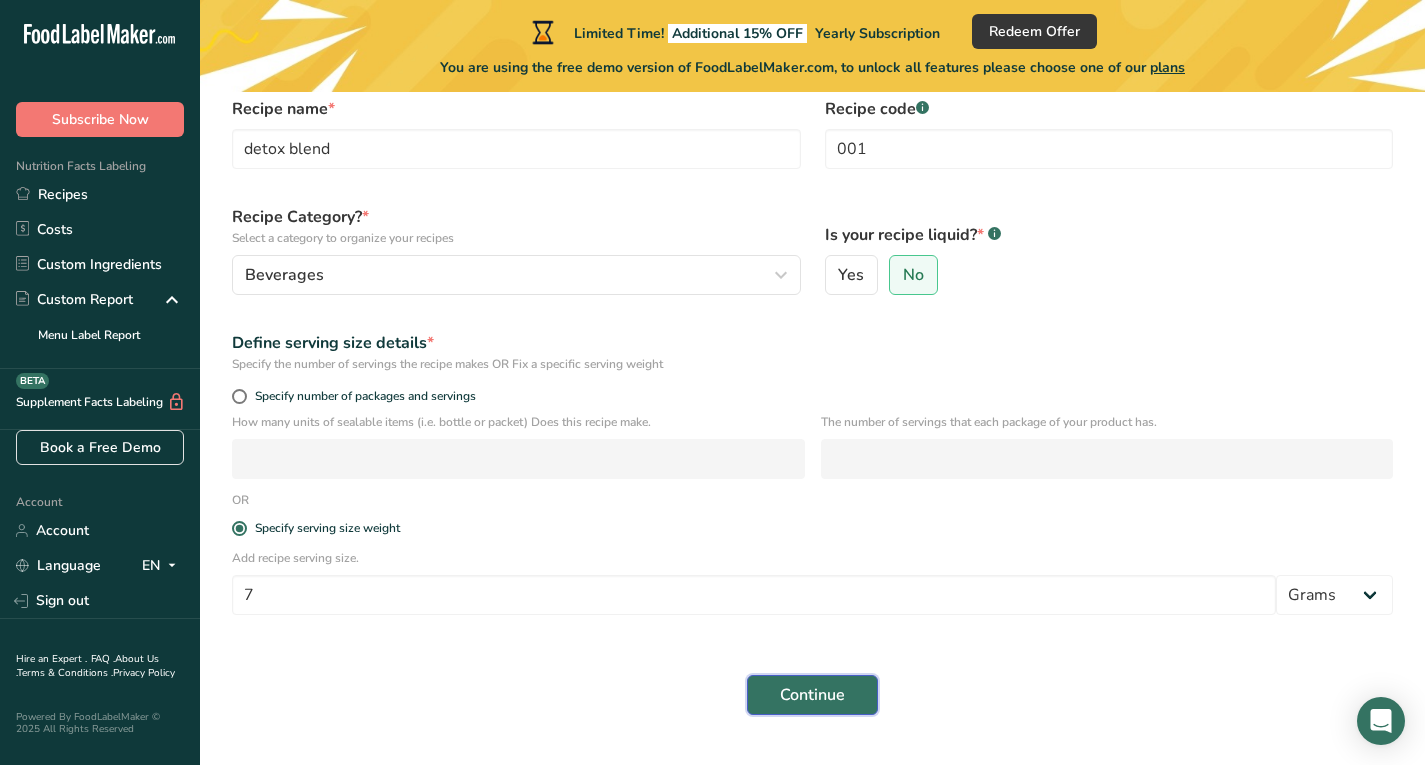 click on "Continue" at bounding box center (812, 695) 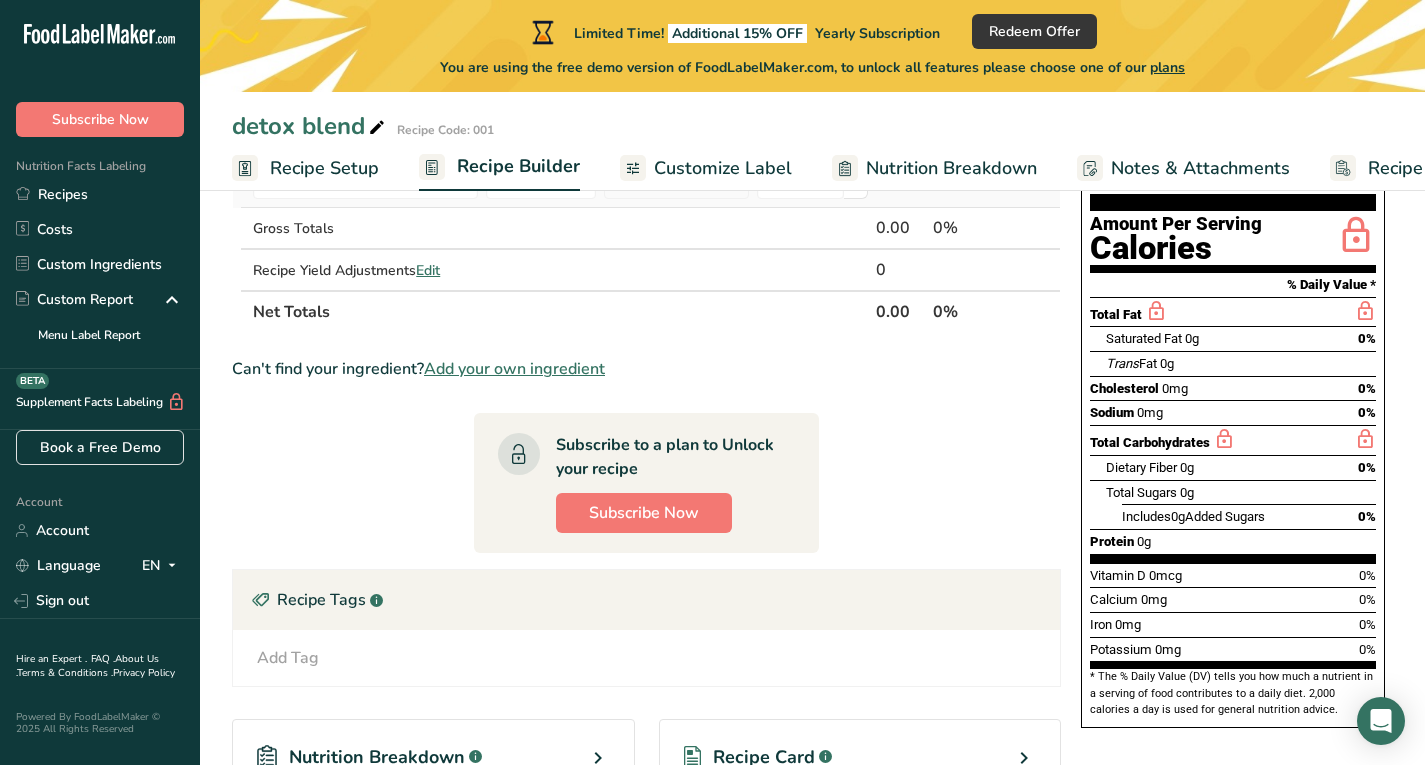 scroll, scrollTop: 0, scrollLeft: 0, axis: both 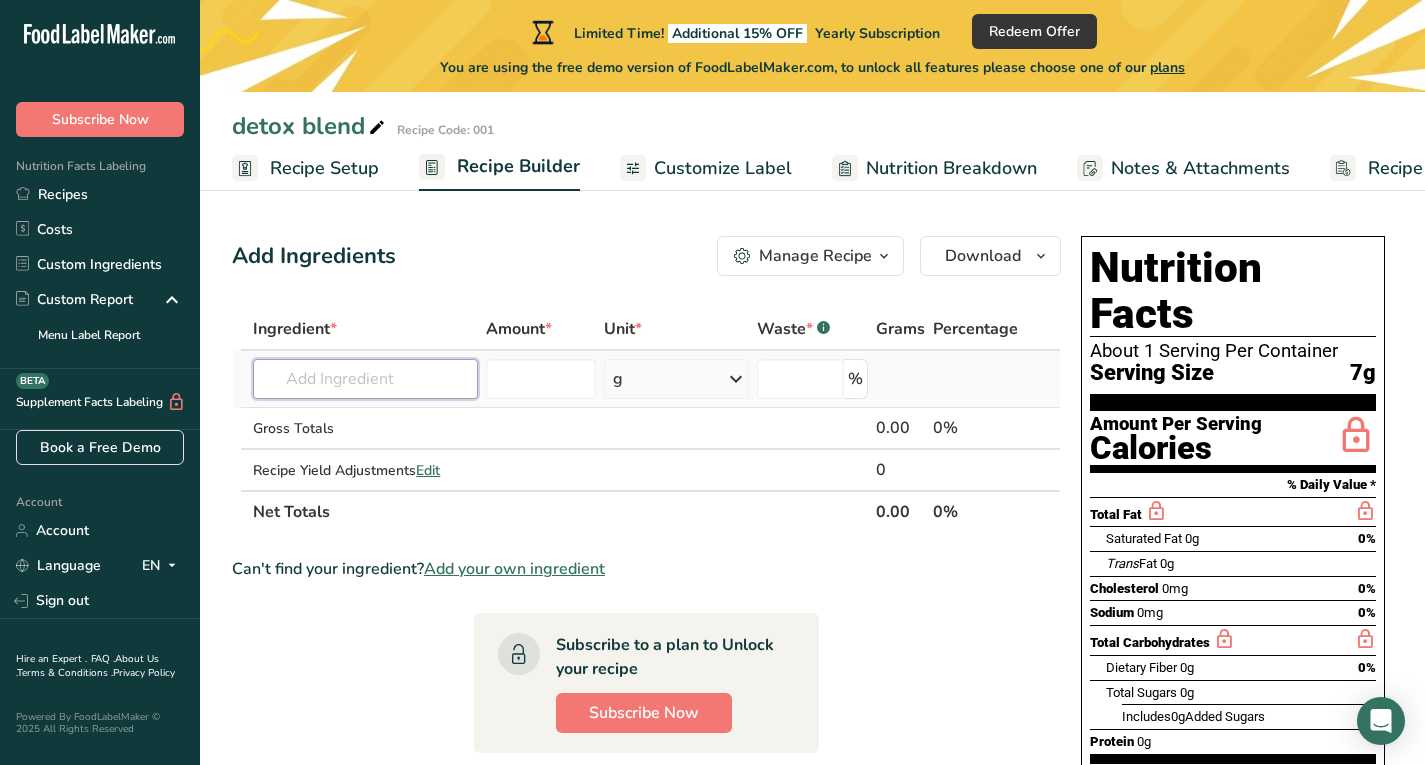 click at bounding box center [365, 379] 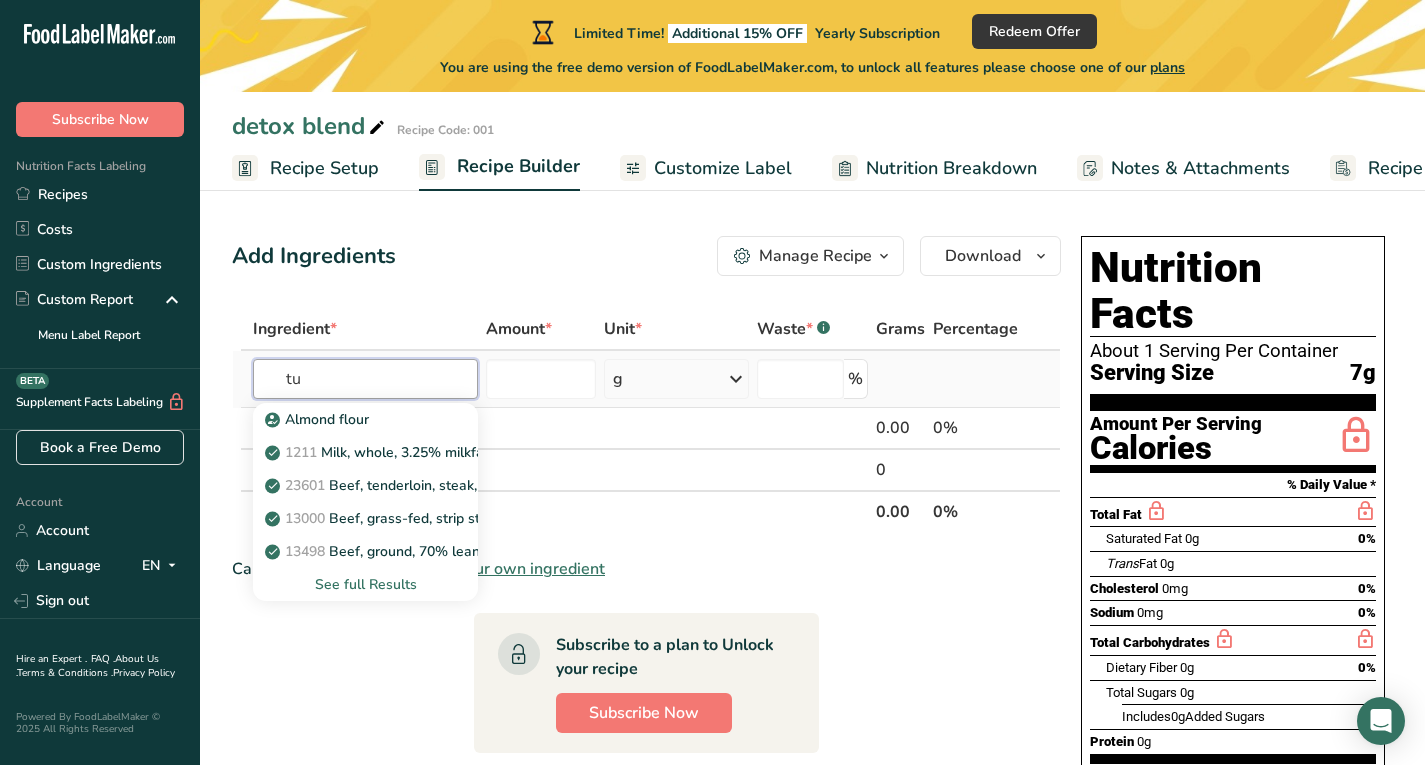 type on "t" 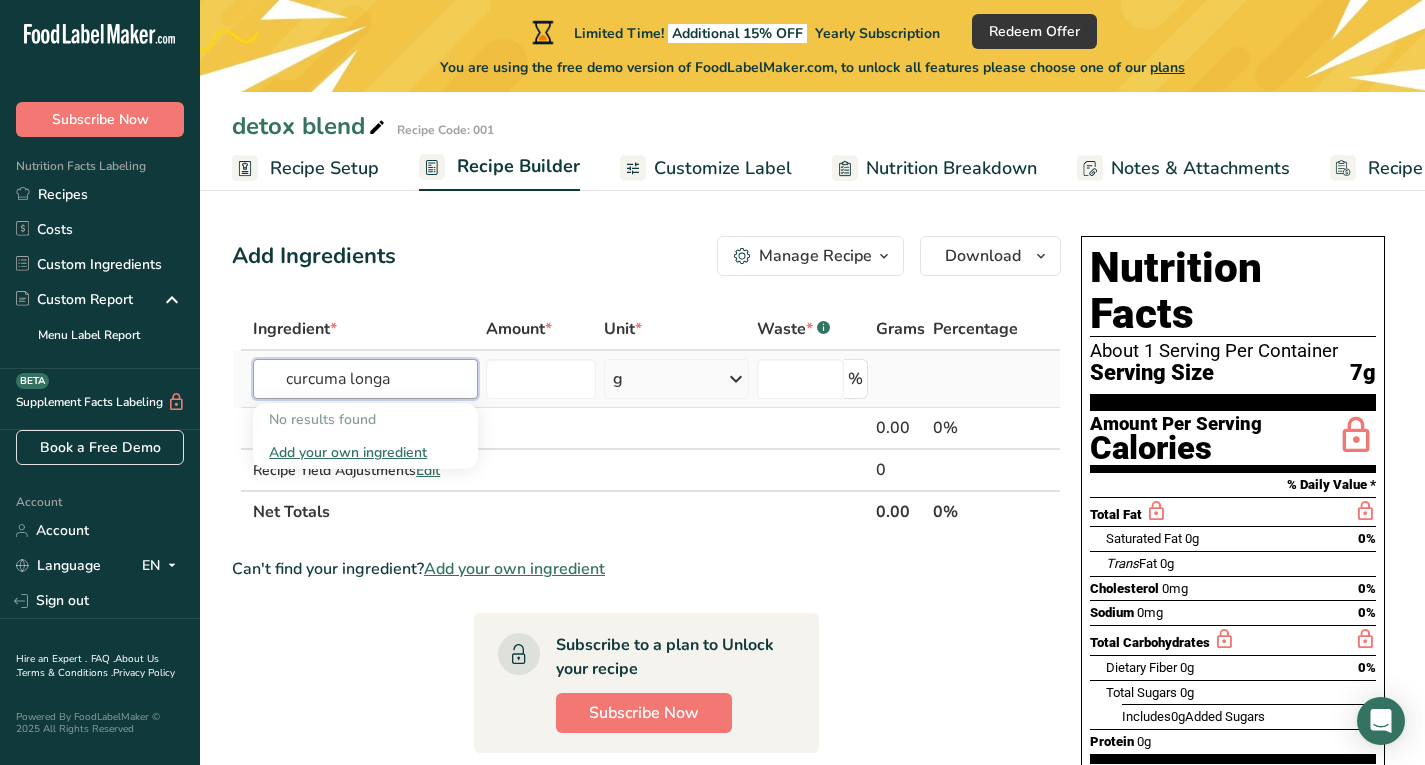 type on "curcuma longa" 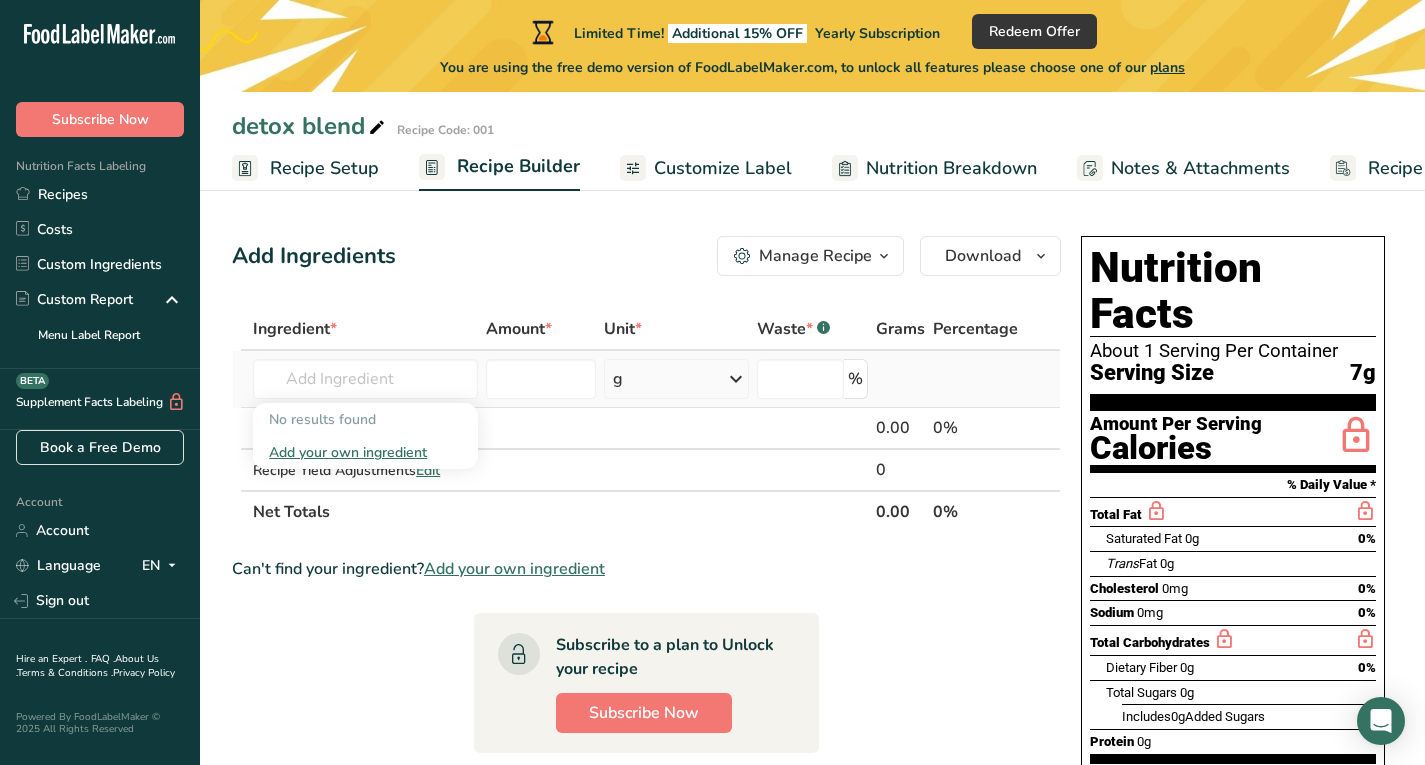 click on "No results found" at bounding box center [365, 419] 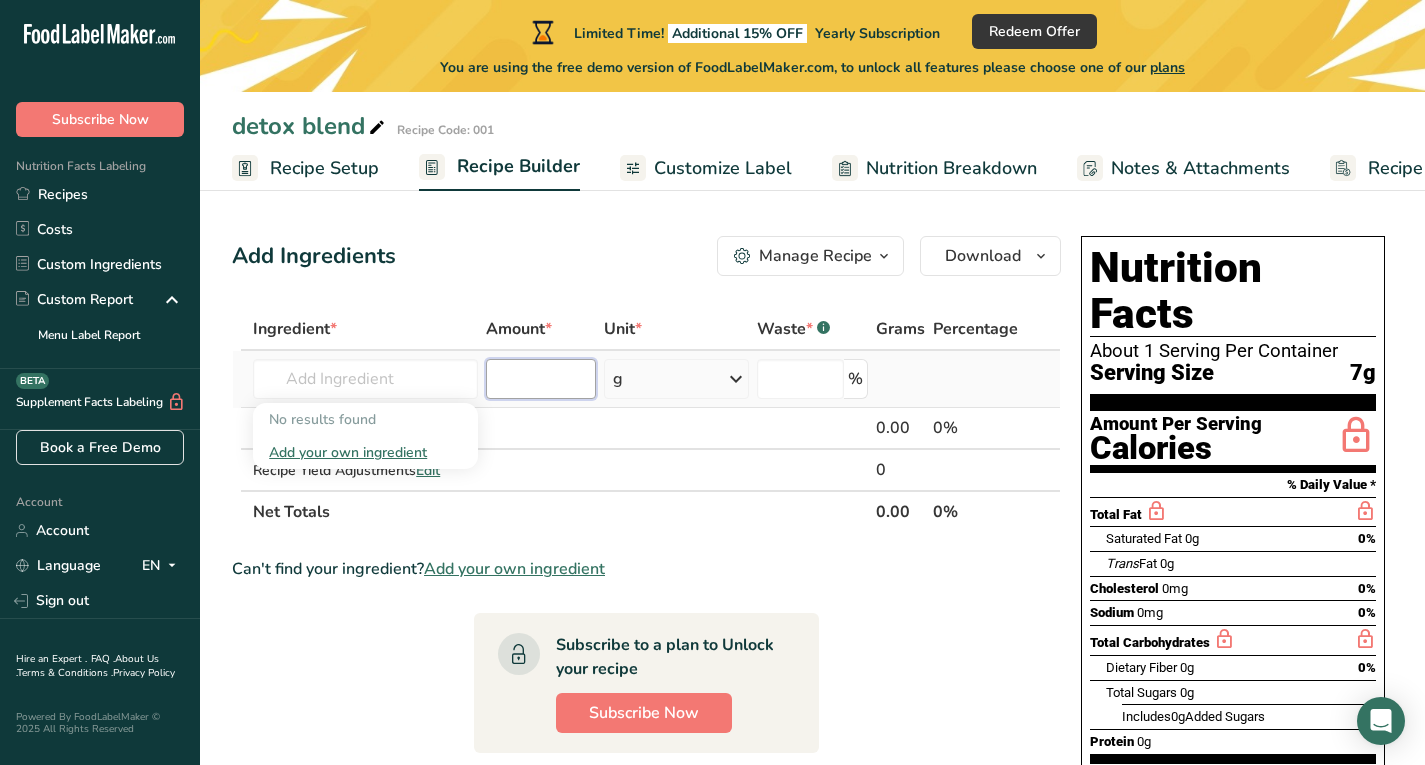 click at bounding box center (541, 379) 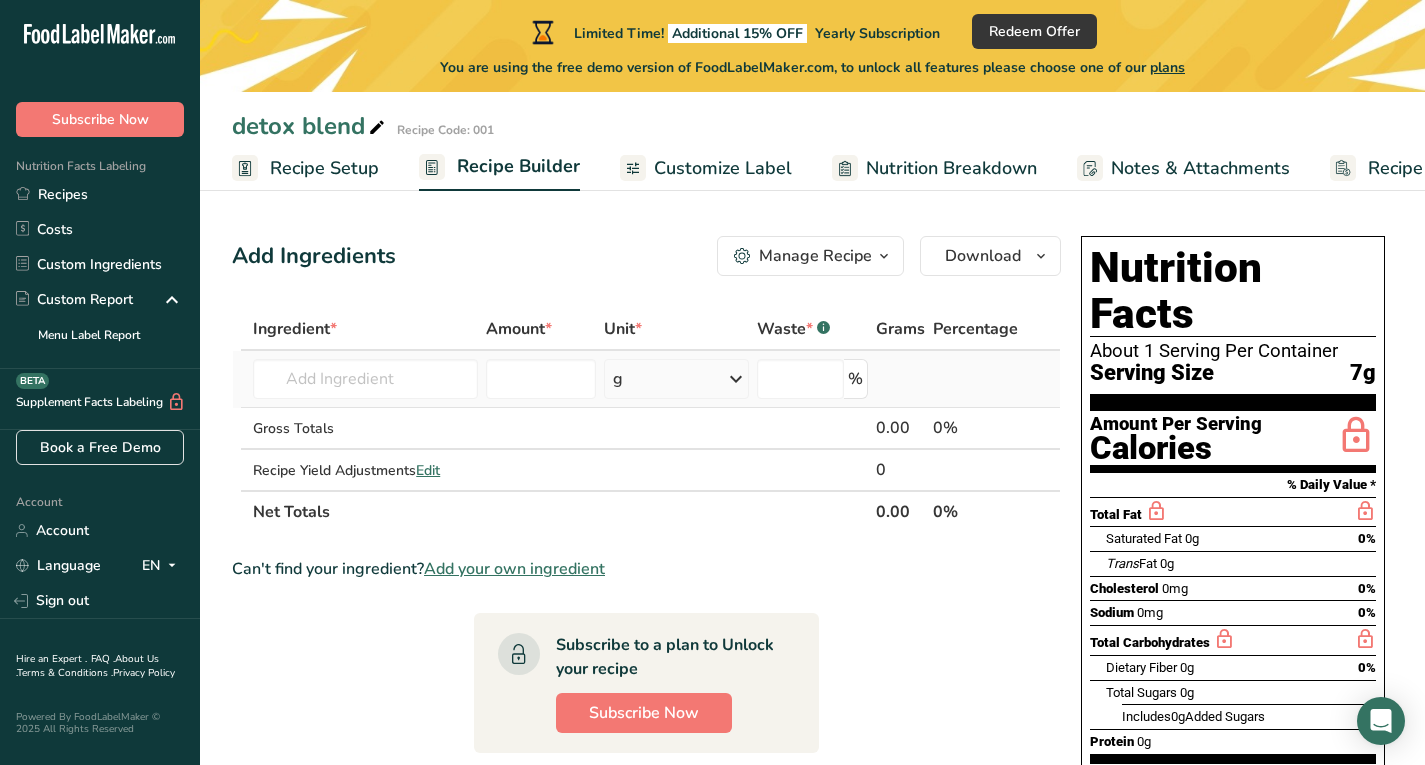 click on "g" at bounding box center [676, 379] 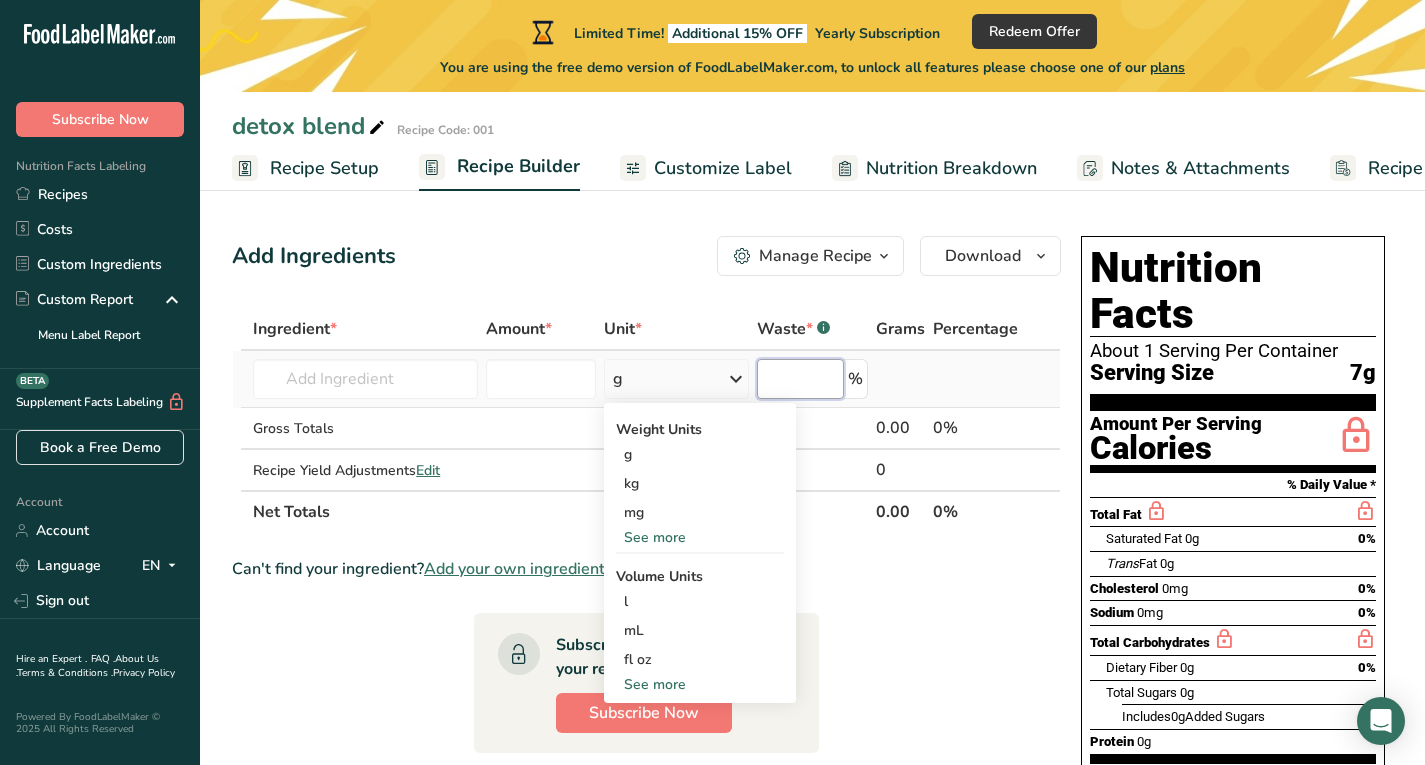 click at bounding box center [800, 379] 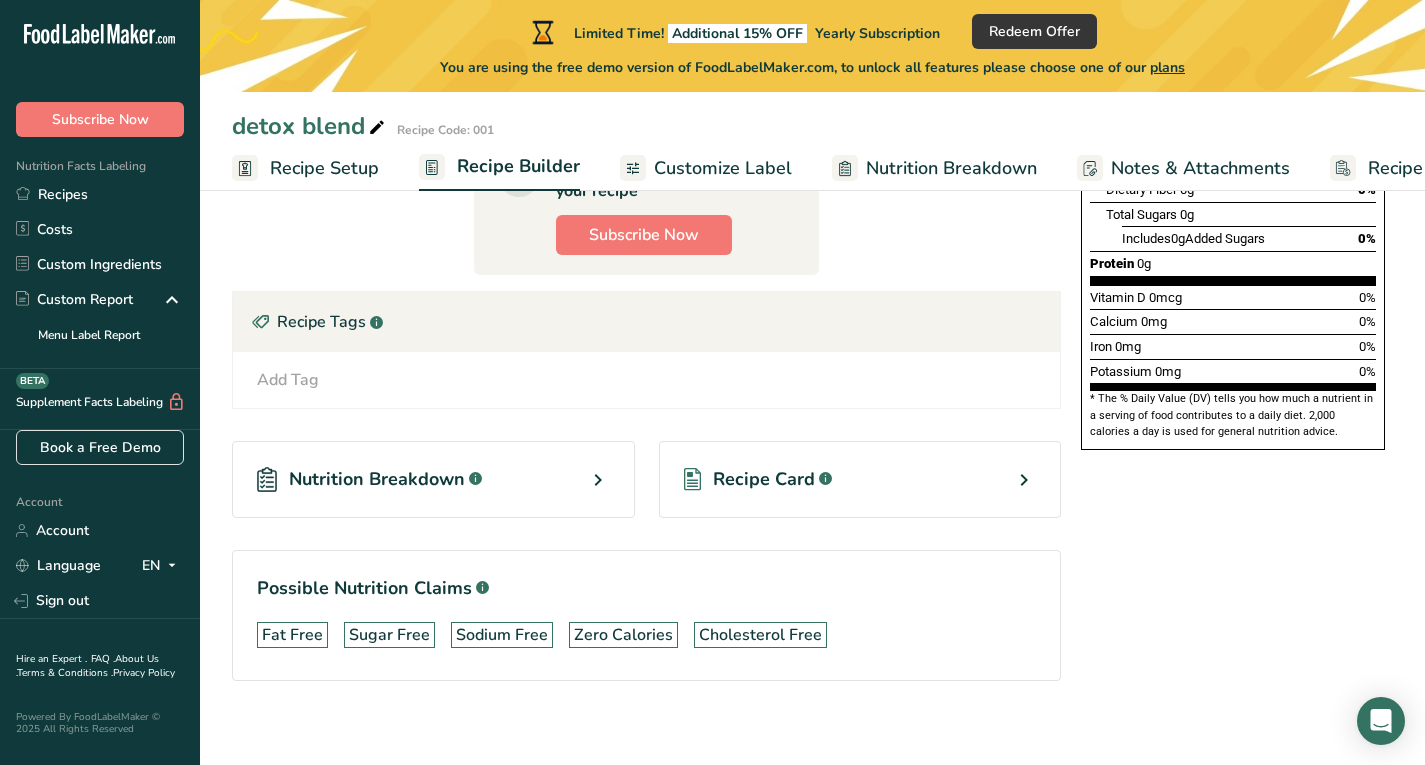 scroll, scrollTop: 490, scrollLeft: 0, axis: vertical 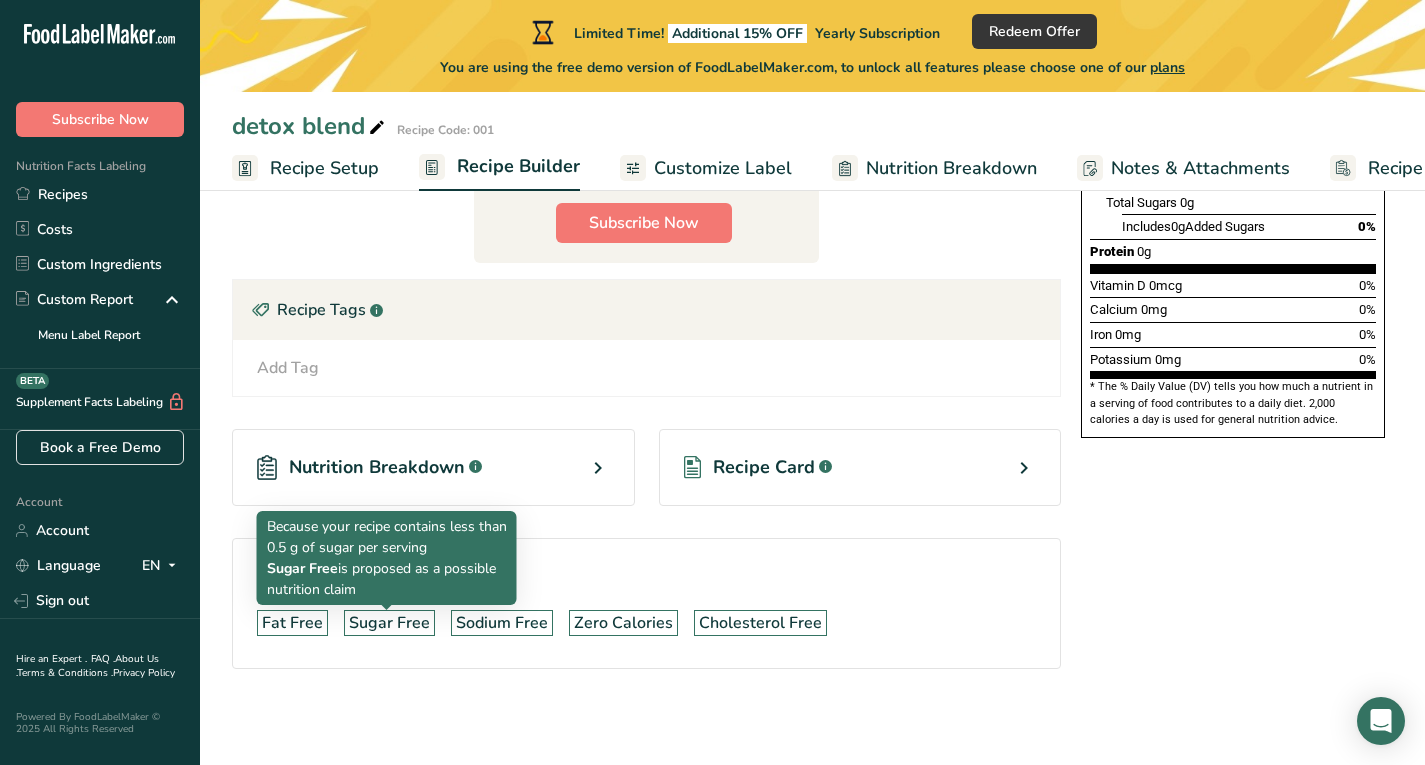 click on "Sugar Free" at bounding box center (389, 623) 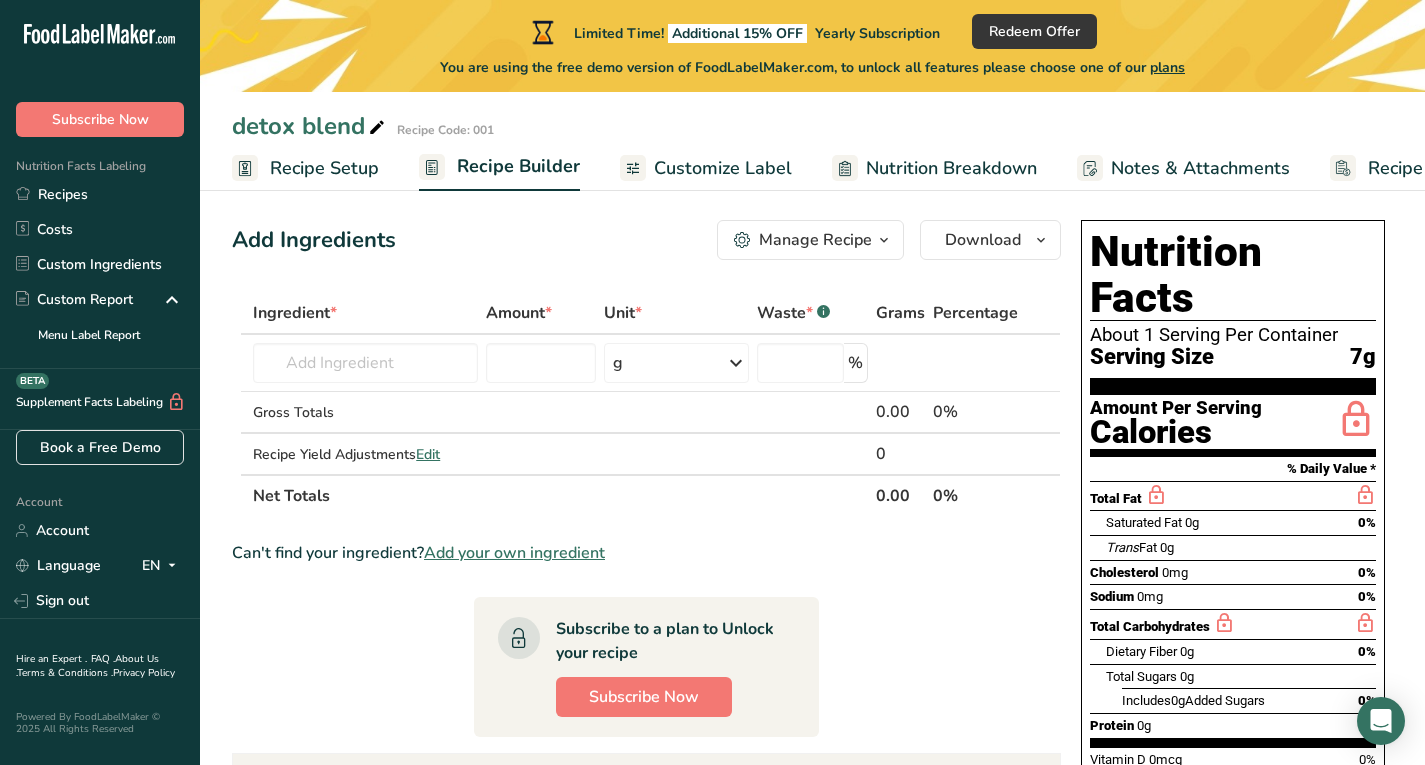 scroll, scrollTop: 0, scrollLeft: 0, axis: both 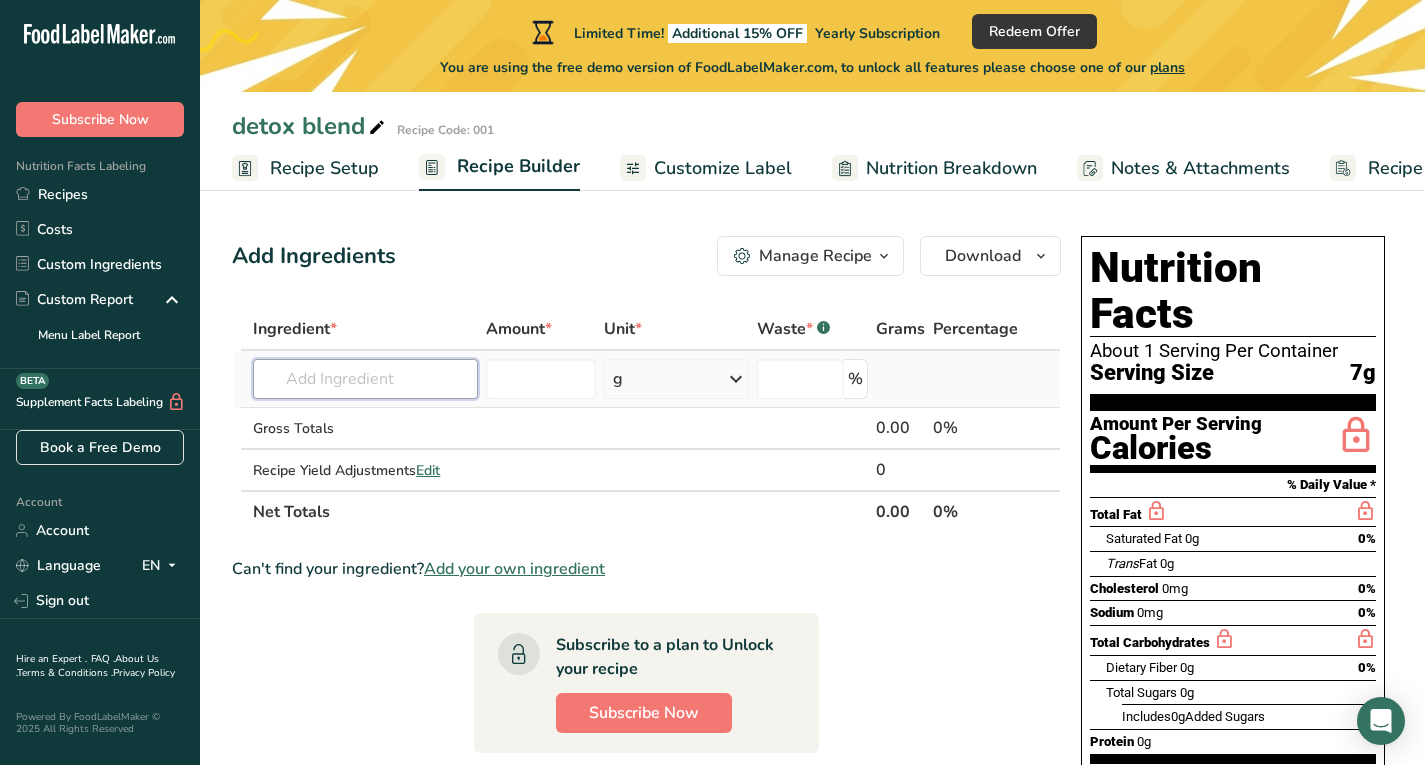 click at bounding box center (365, 379) 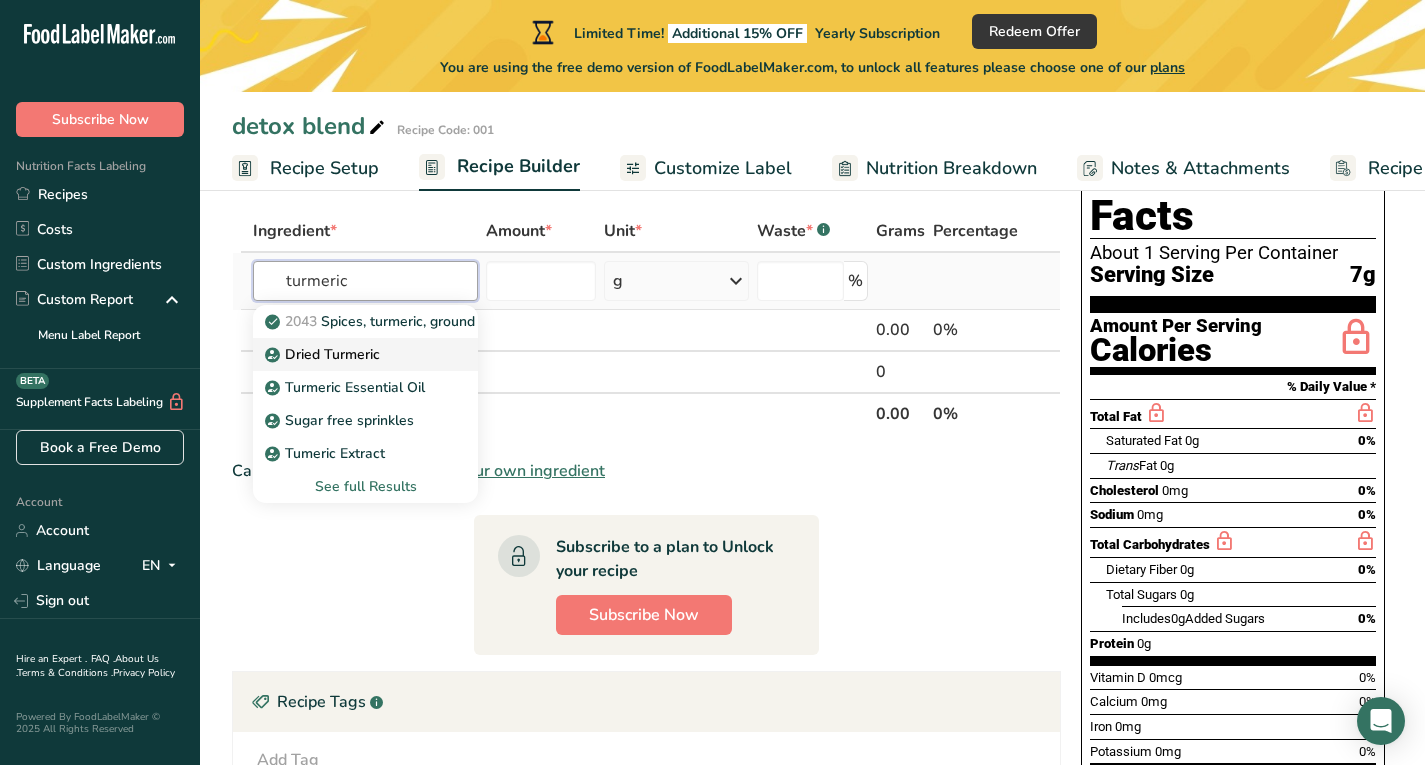 scroll, scrollTop: 100, scrollLeft: 0, axis: vertical 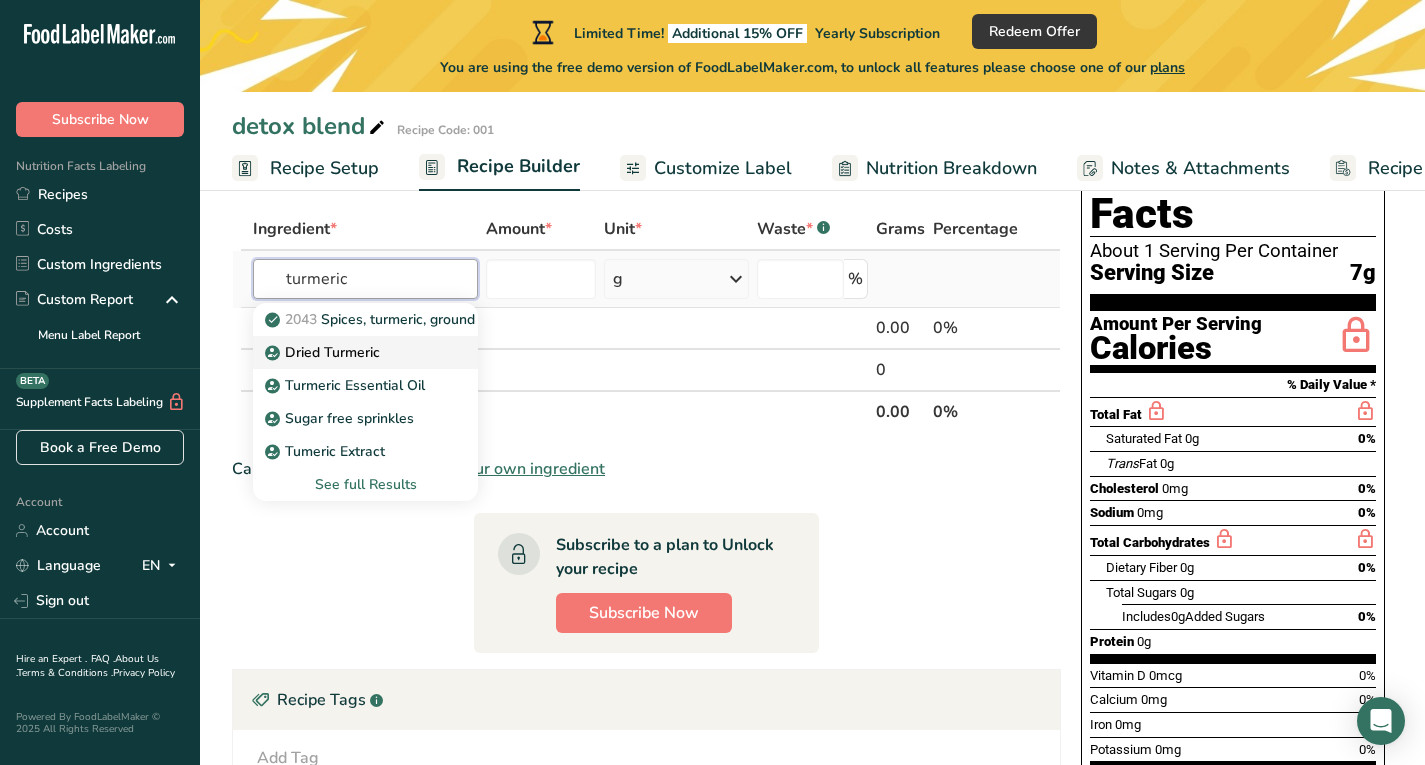 type on "turmeric" 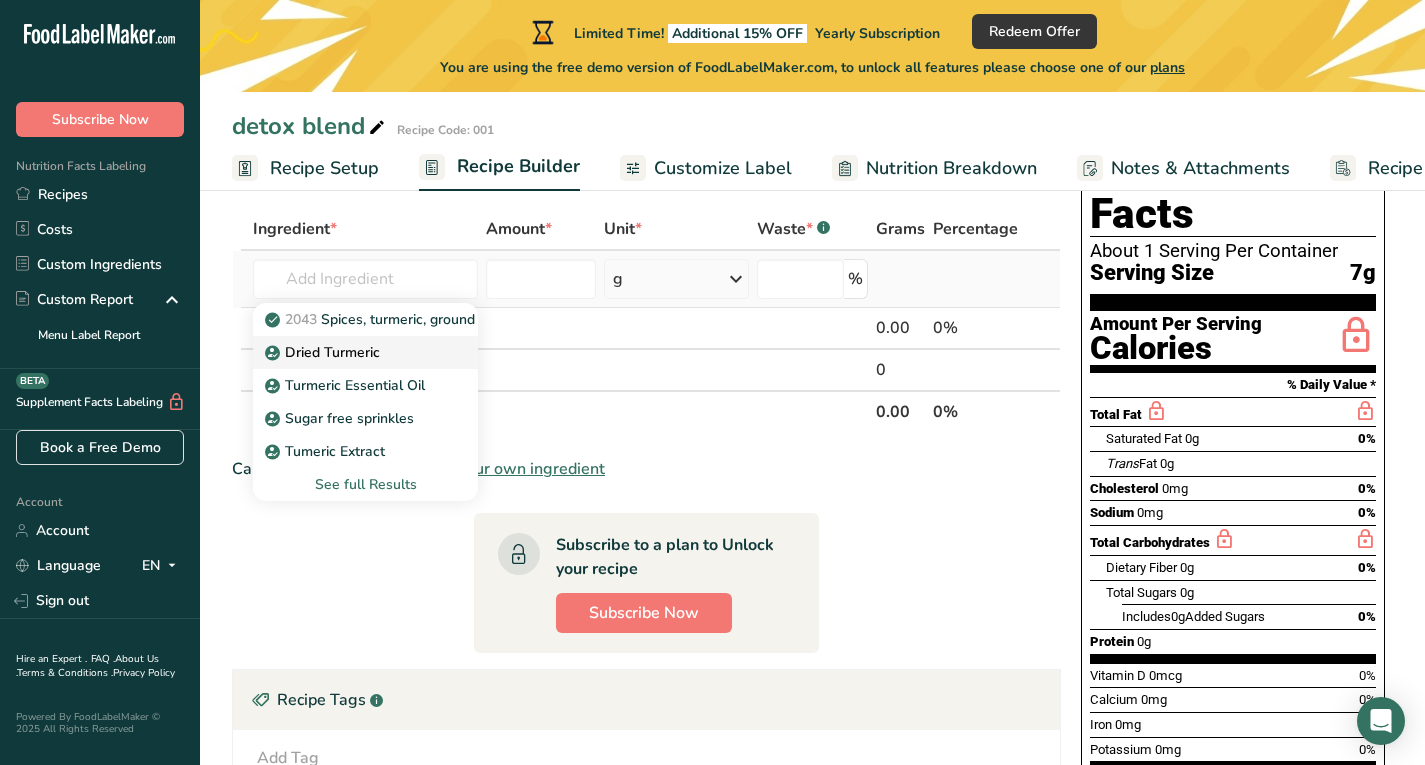 click on "Dried Turmeric" at bounding box center (349, 352) 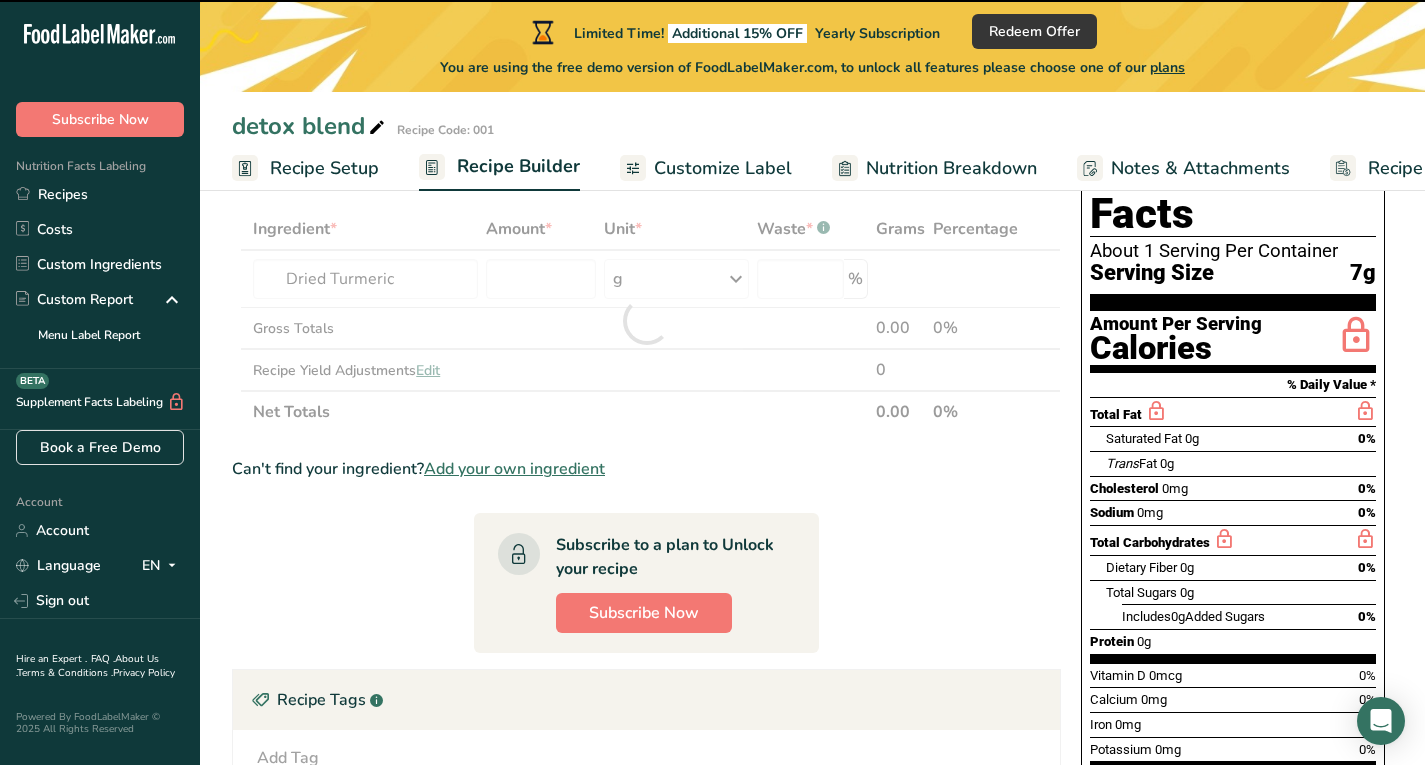 type on "0" 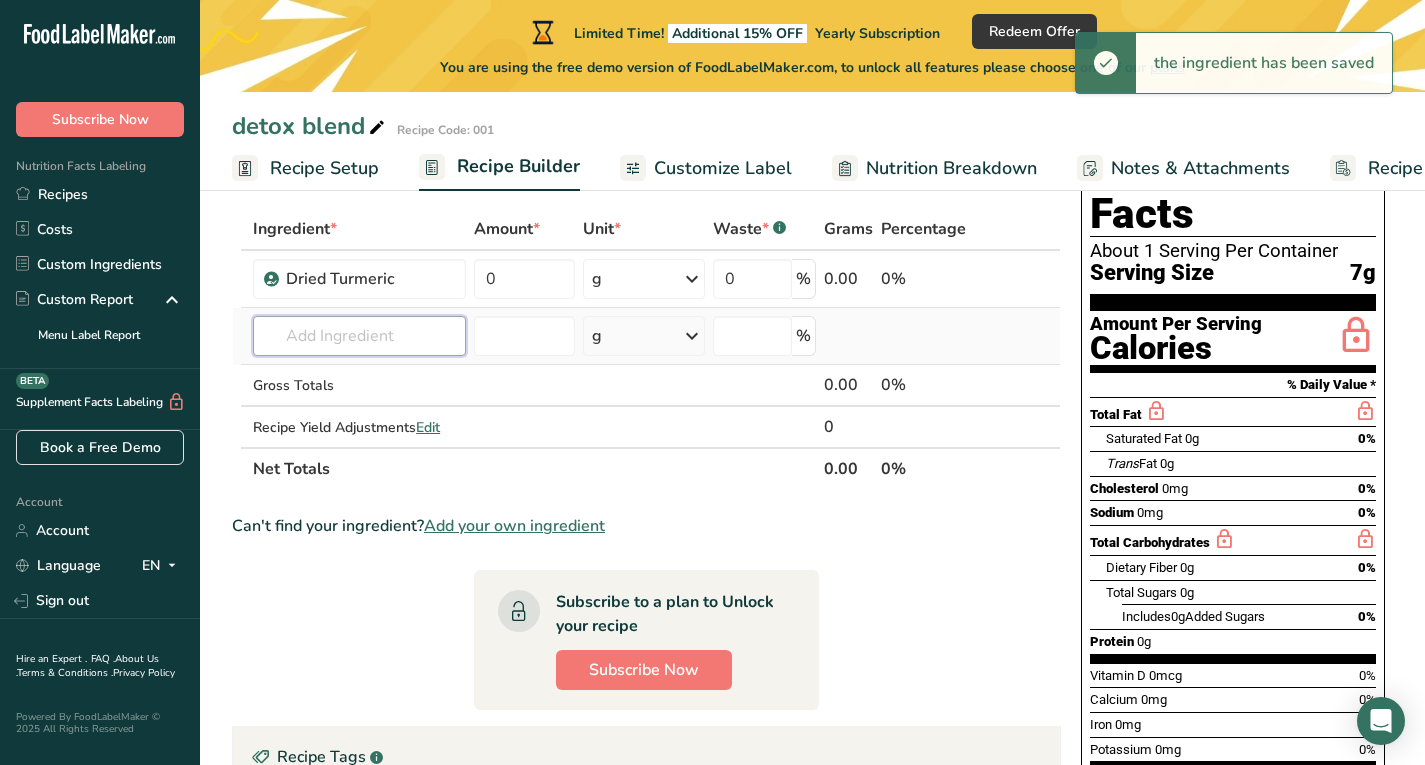 click at bounding box center [359, 336] 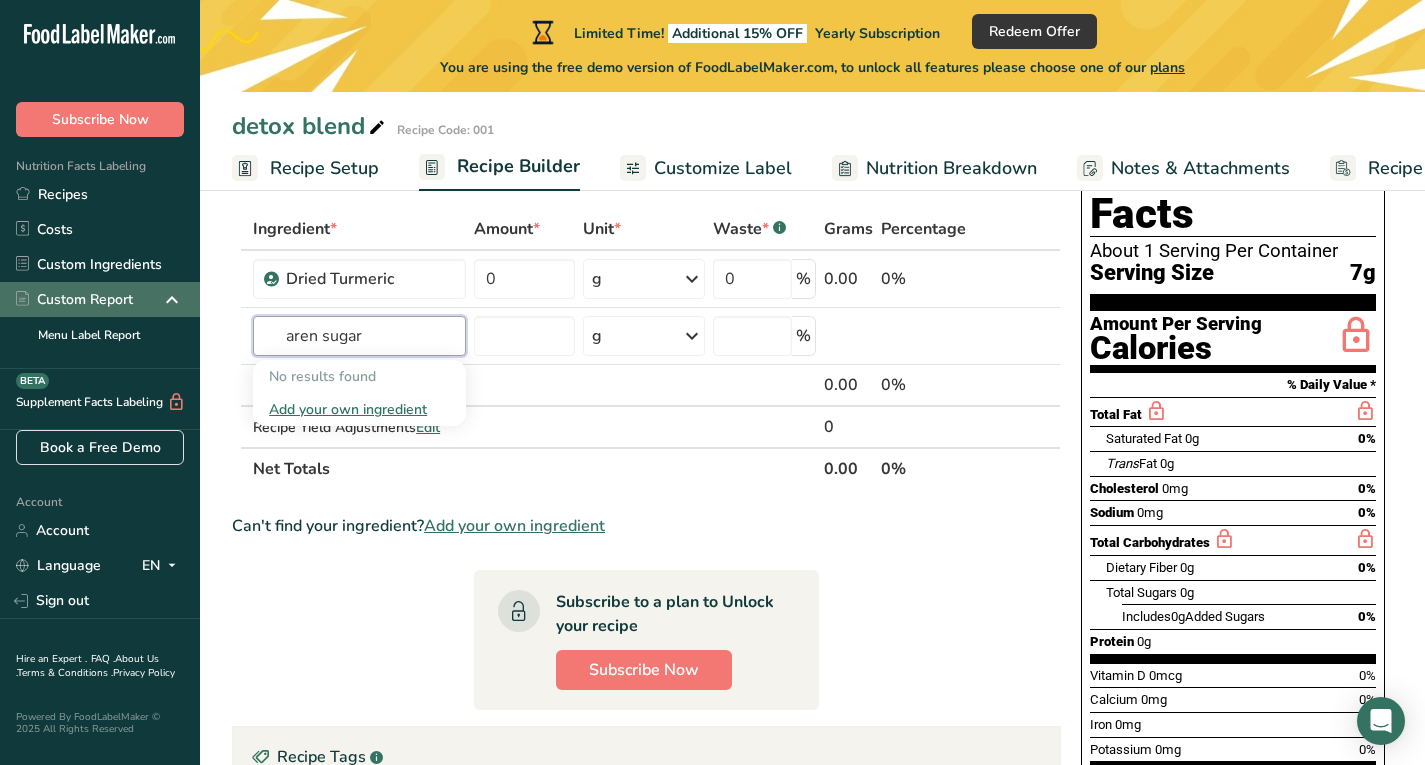 drag, startPoint x: 399, startPoint y: 344, endPoint x: 186, endPoint y: 296, distance: 218.34148 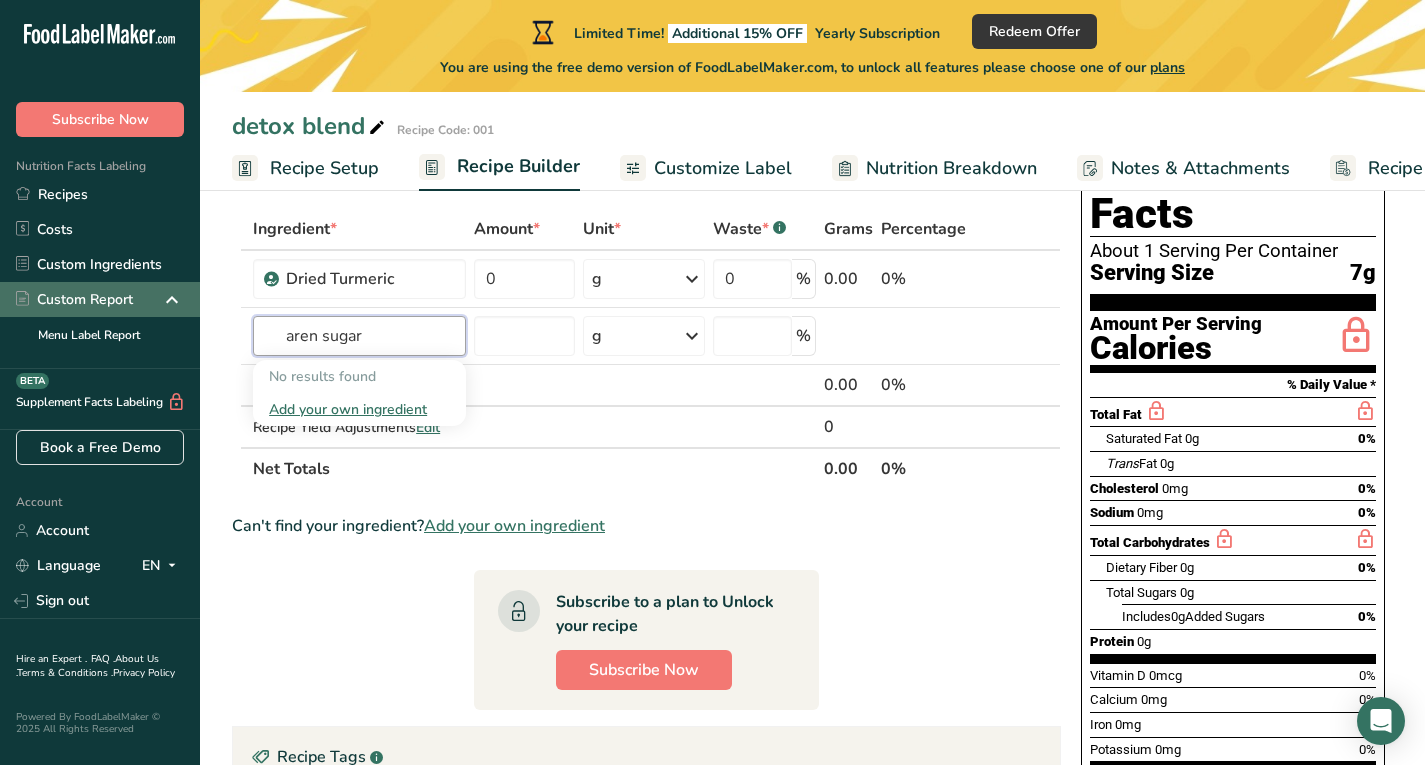 click on ".a-20{fill:#fff;}
Subscribe Now
Nutrition Facts Labeling
Recipes
Costs
Custom Ingredients
Custom Report
Menu Label Report
Supplement Facts Labeling
BETA
Book a Free Demo
Account
Account
Language
EN
English
Spanish
Sign out
Hire an Expert .
FAQ .
About Us .
Terms & Conditions .
Privacy Policy
Powered By FoodLabelMaker ©   2025 All Rights Reserved
Limited Time!" at bounding box center (712, 556) 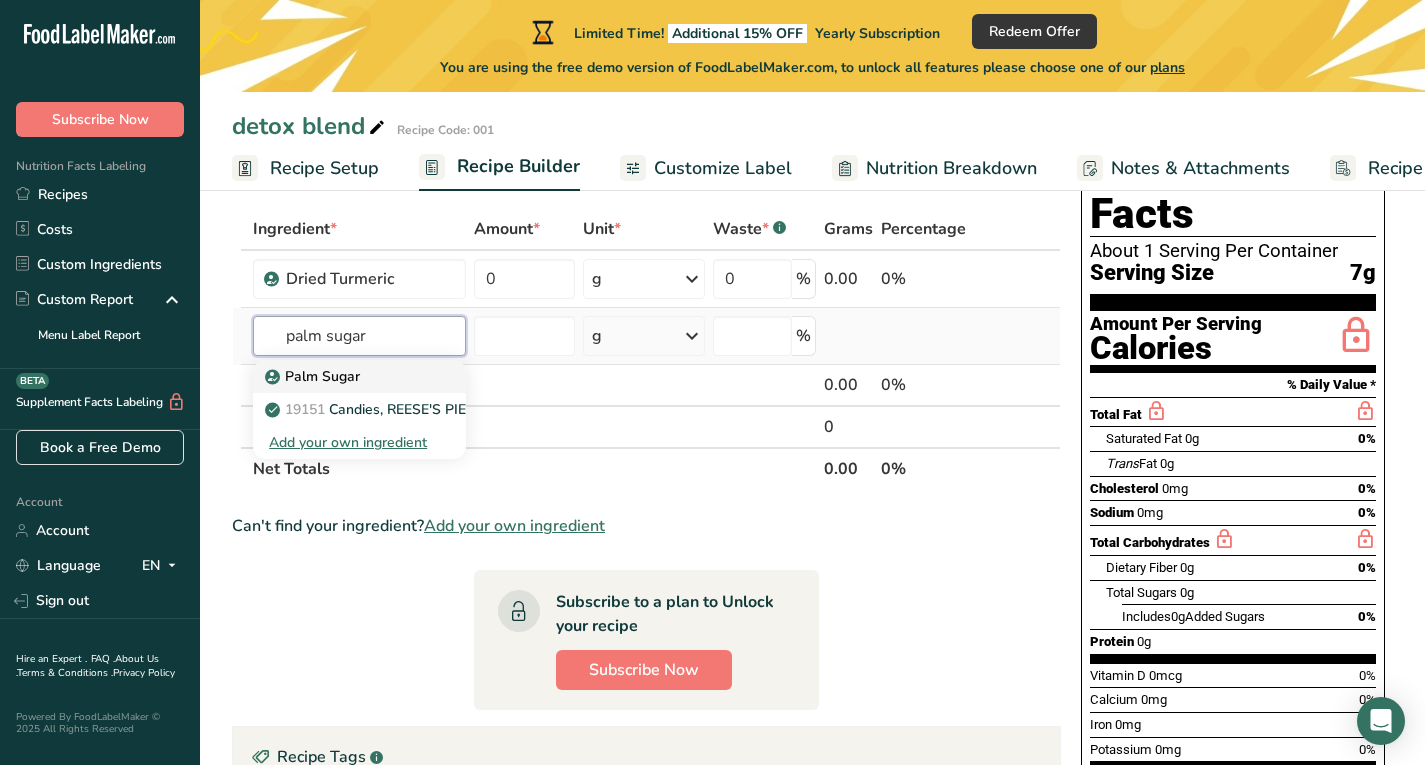 type on "palm sugar" 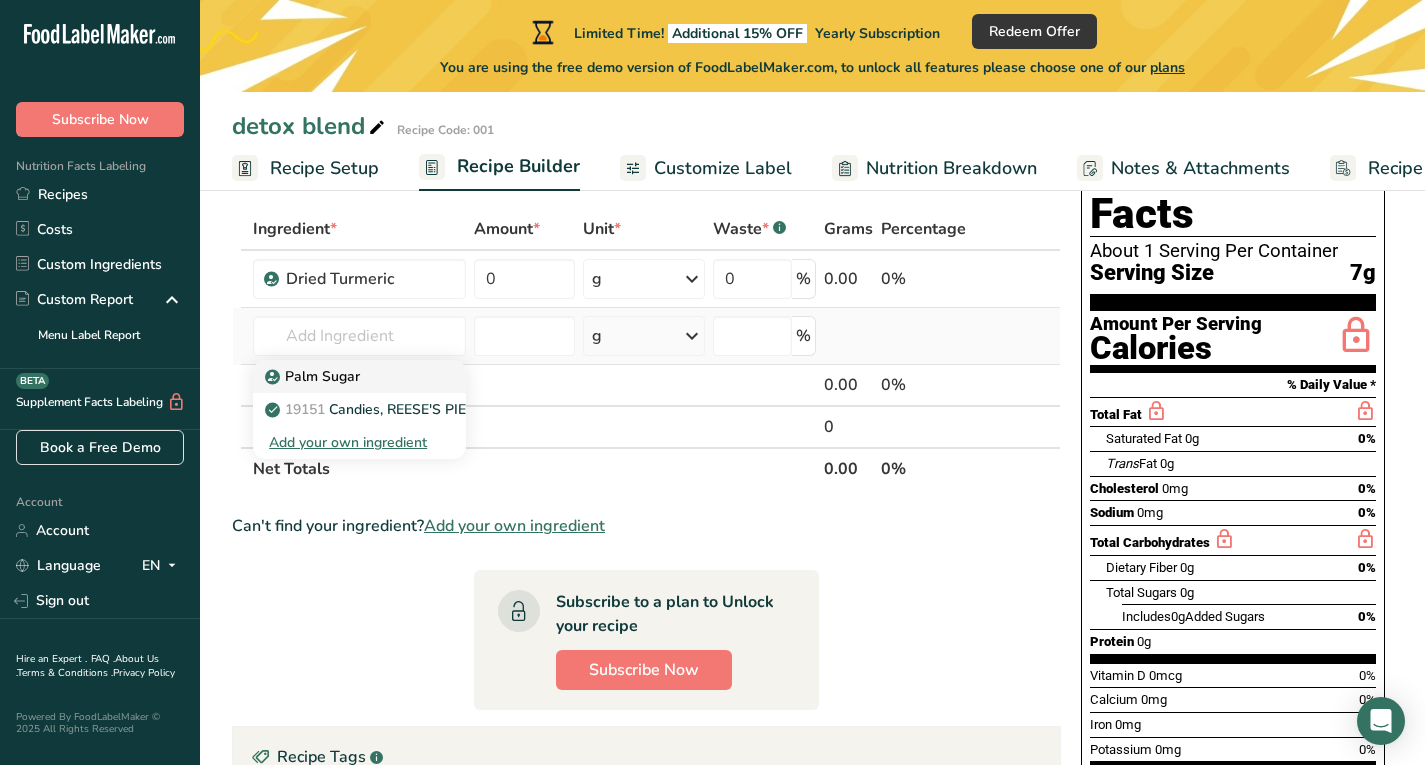 click on "Palm Sugar" at bounding box center [314, 376] 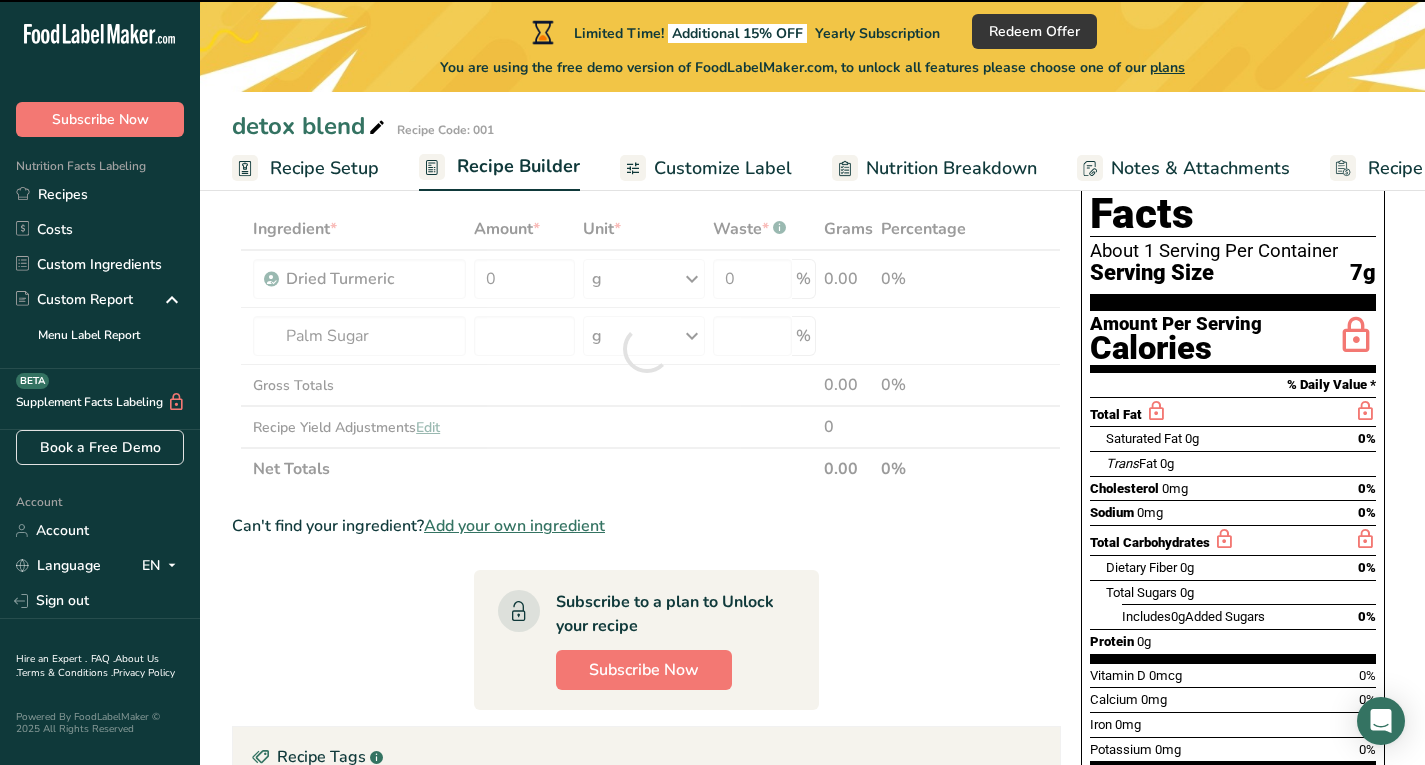 type on "0" 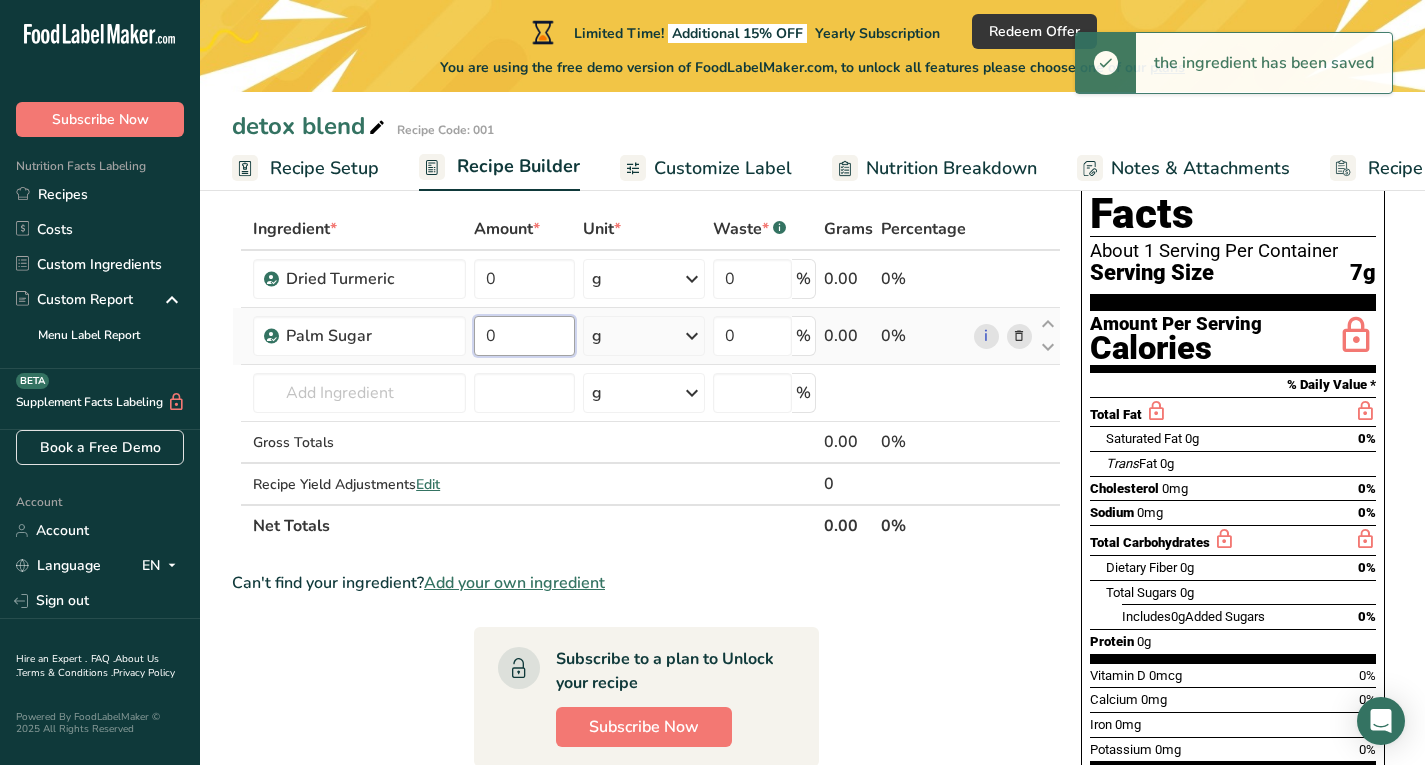 click on "0" at bounding box center (524, 336) 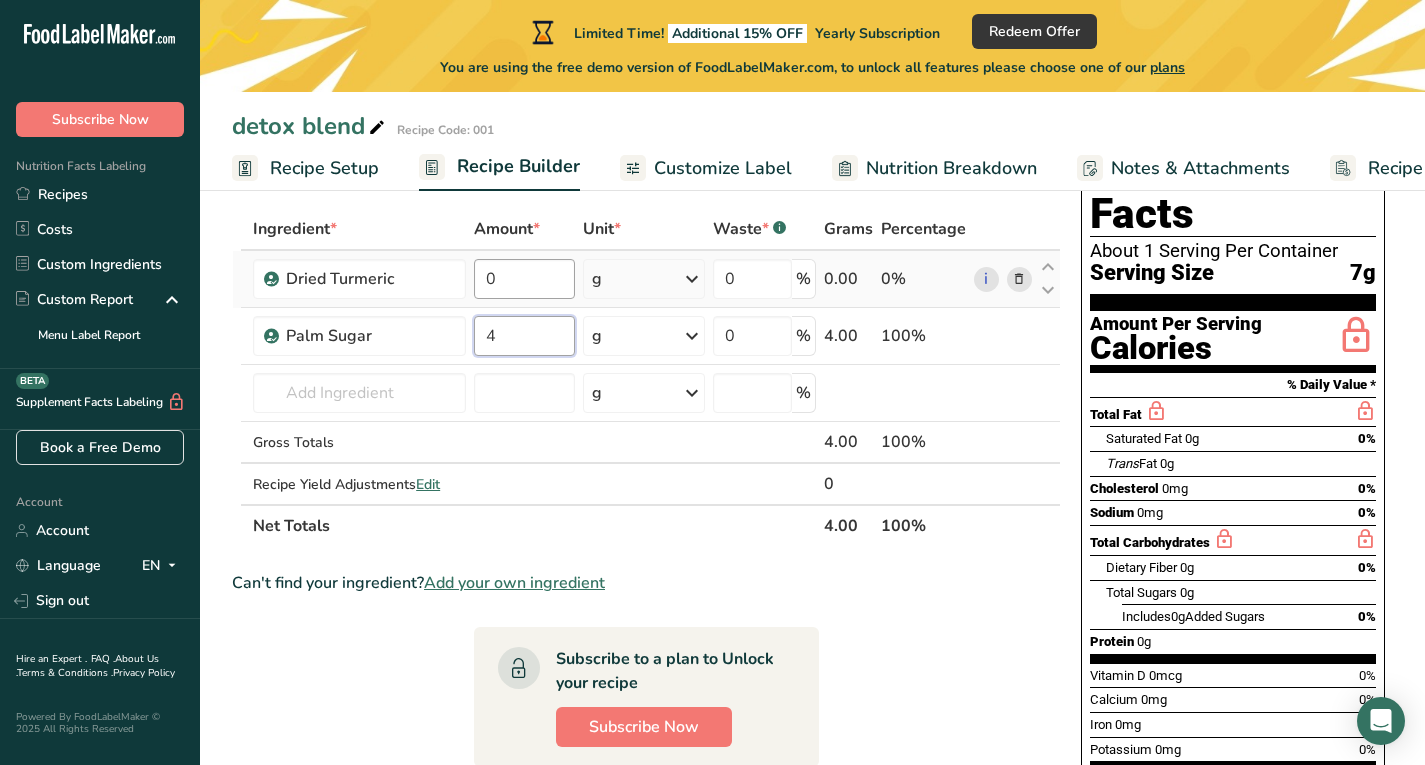 type on "4" 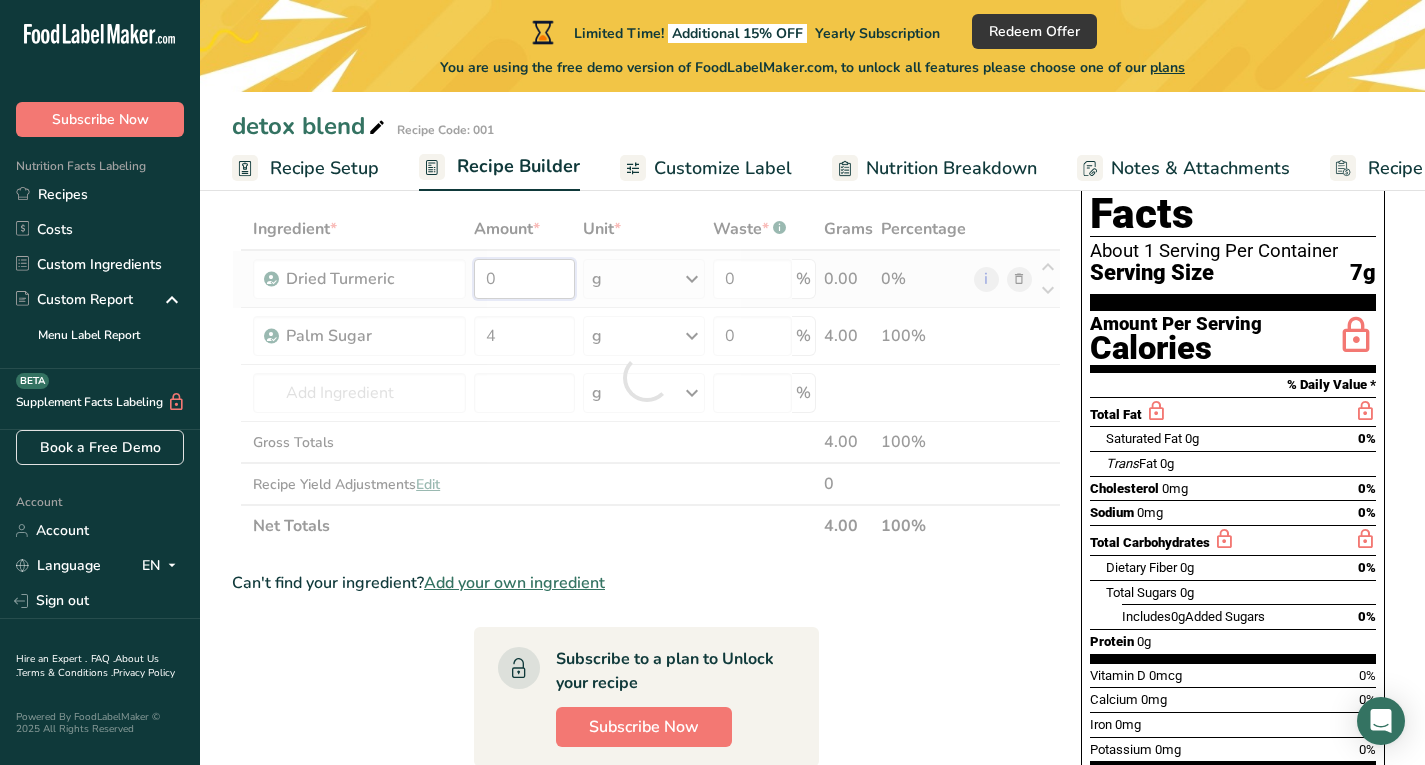 click on "Ingredient *
Amount *
Unit *
Waste *   .a-a{fill:#347362;}.b-a{fill:#fff;}          Grams
Percentage
Dried Turmeric
0
g
Weight Units
g
kg
mg
See more
Volume Units
l
Volume units require a density conversion. If you know your ingredient's density enter it below. Otherwise, click on "RIA" our AI Regulatory bot - she will be able to help you
lb/ft3
g/cm3
Confirm
mL
Volume units require a density conversion. If you know your ingredient's density enter it below. Otherwise, click on "RIA" our AI Regulatory bot - she will be able to help you
lb/ft3" at bounding box center [646, 377] 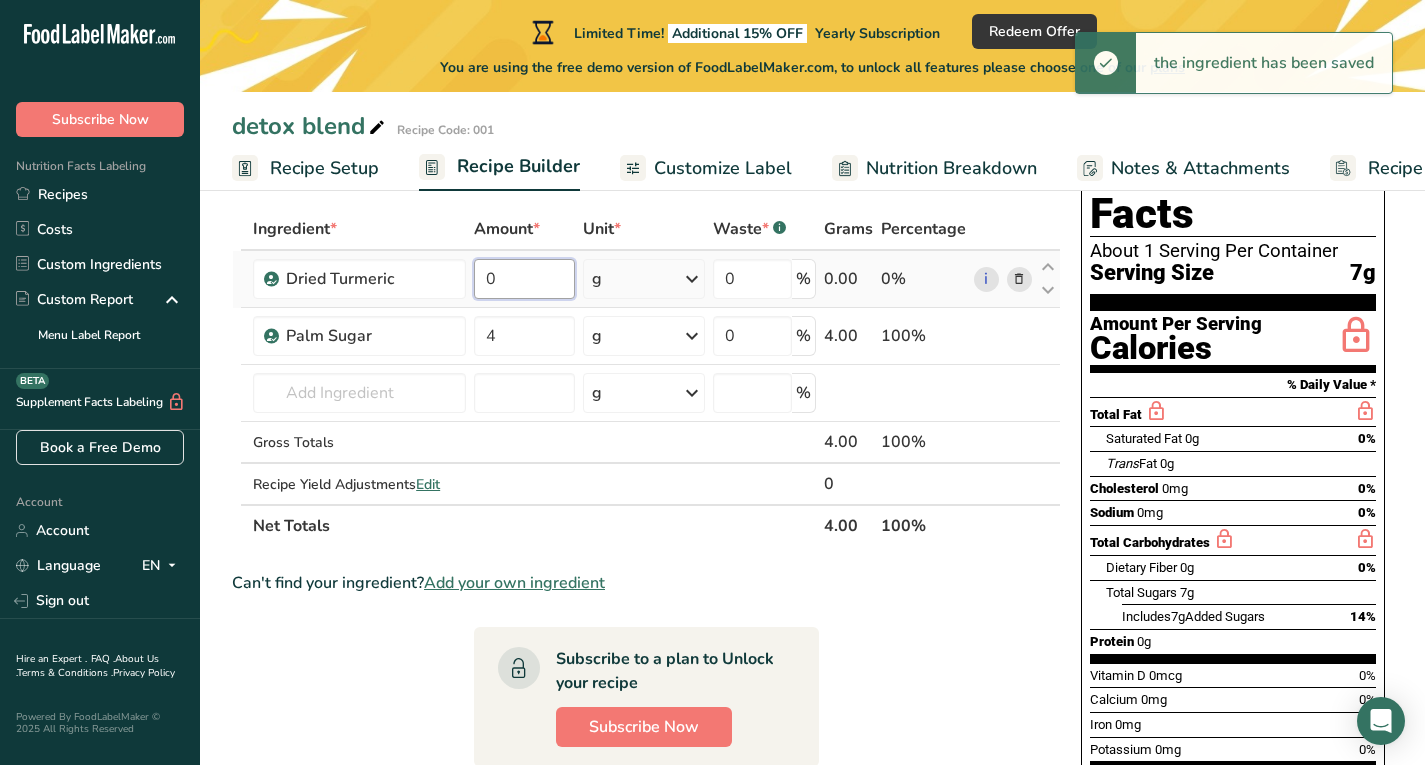 type on "2" 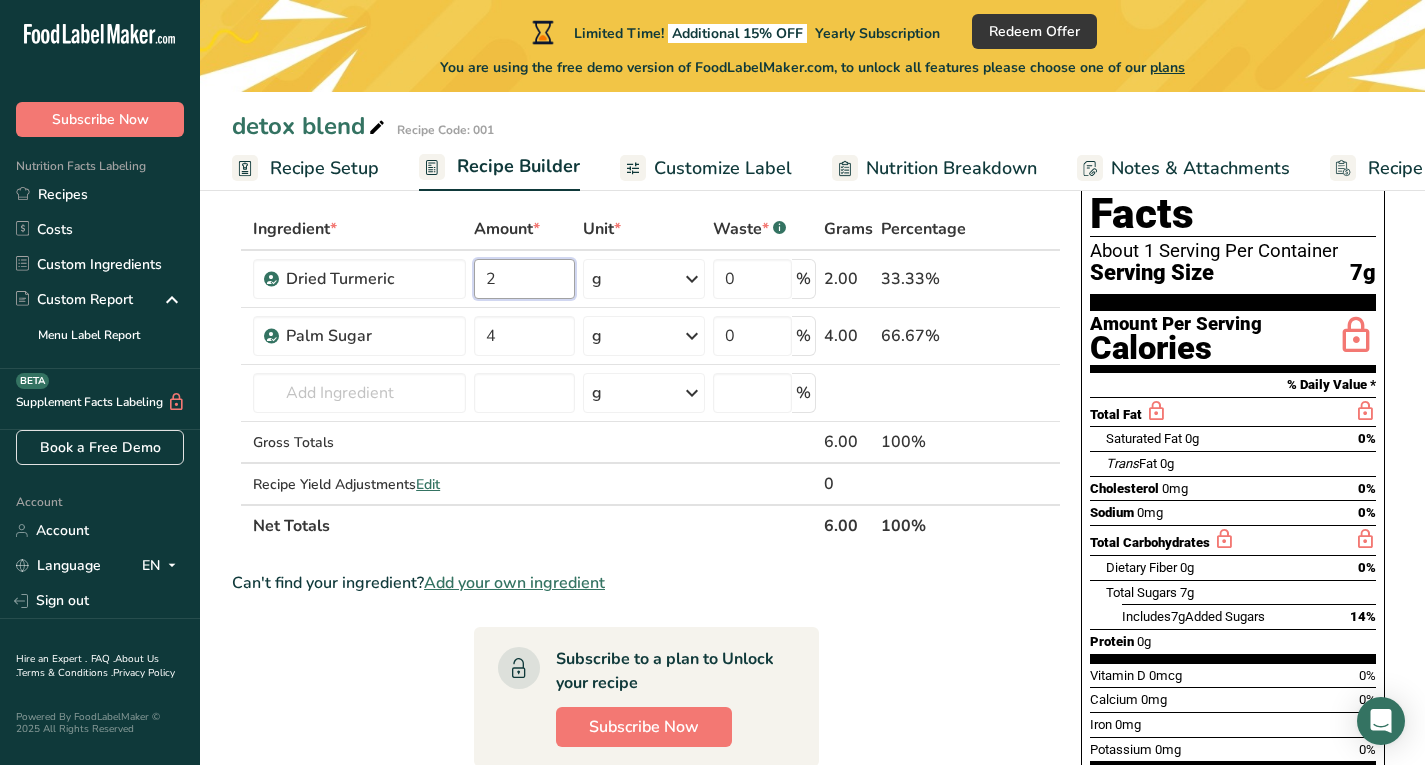 type on "2" 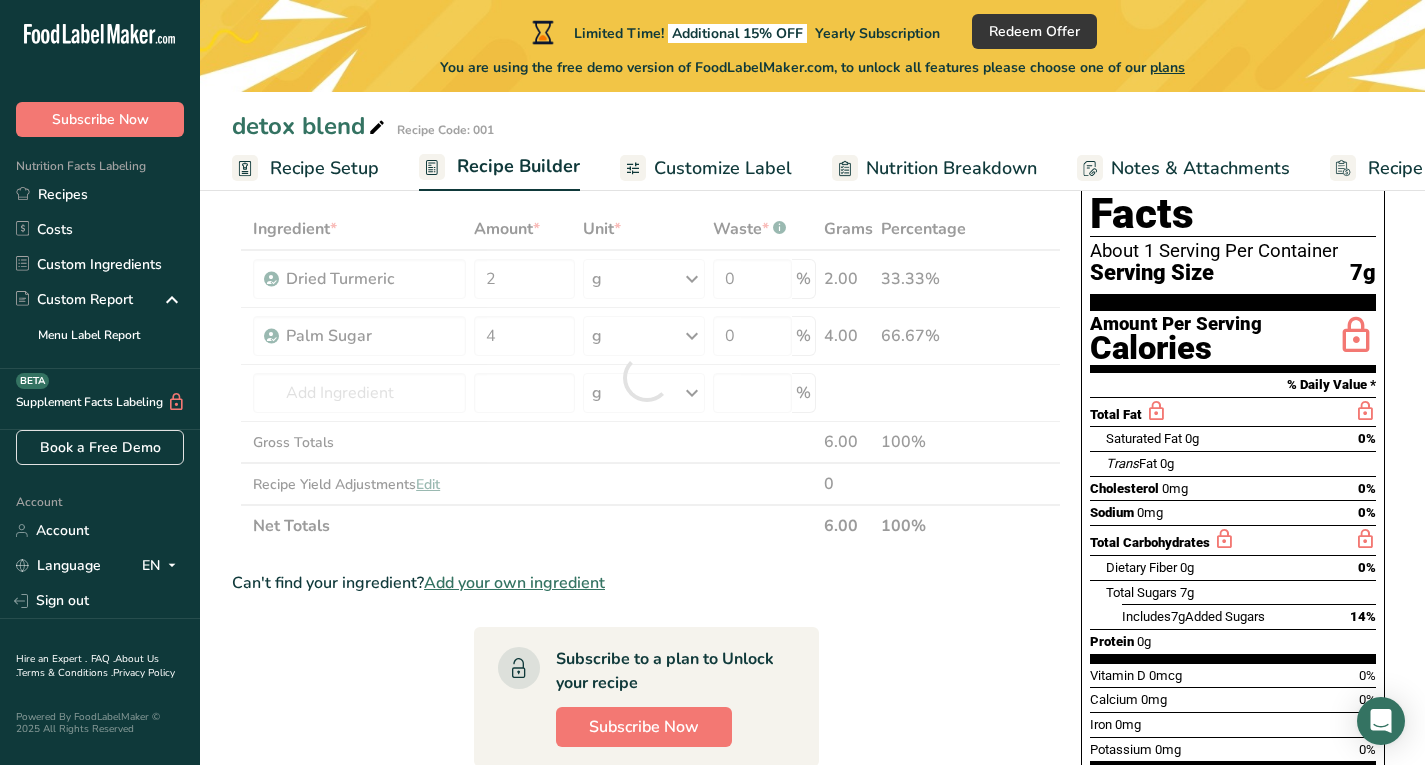 click on "Ingredient *
Amount *
Unit *
Waste *   .a-a{fill:#347362;}.b-a{fill:#fff;}          Grams
Percentage
Dried Turmeric
2
g
Weight Units
g
kg
mg
See more
Volume Units
l
Volume units require a density conversion. If you know your ingredient's density enter it below. Otherwise, click on "RIA" our AI Regulatory bot - she will be able to help you
lb/ft3
g/cm3
Confirm
mL
Volume units require a density conversion. If you know your ingredient's density enter it below. Otherwise, click on "RIA" our AI Regulatory bot - she will be able to help you
lb/ft3" at bounding box center [646, 706] 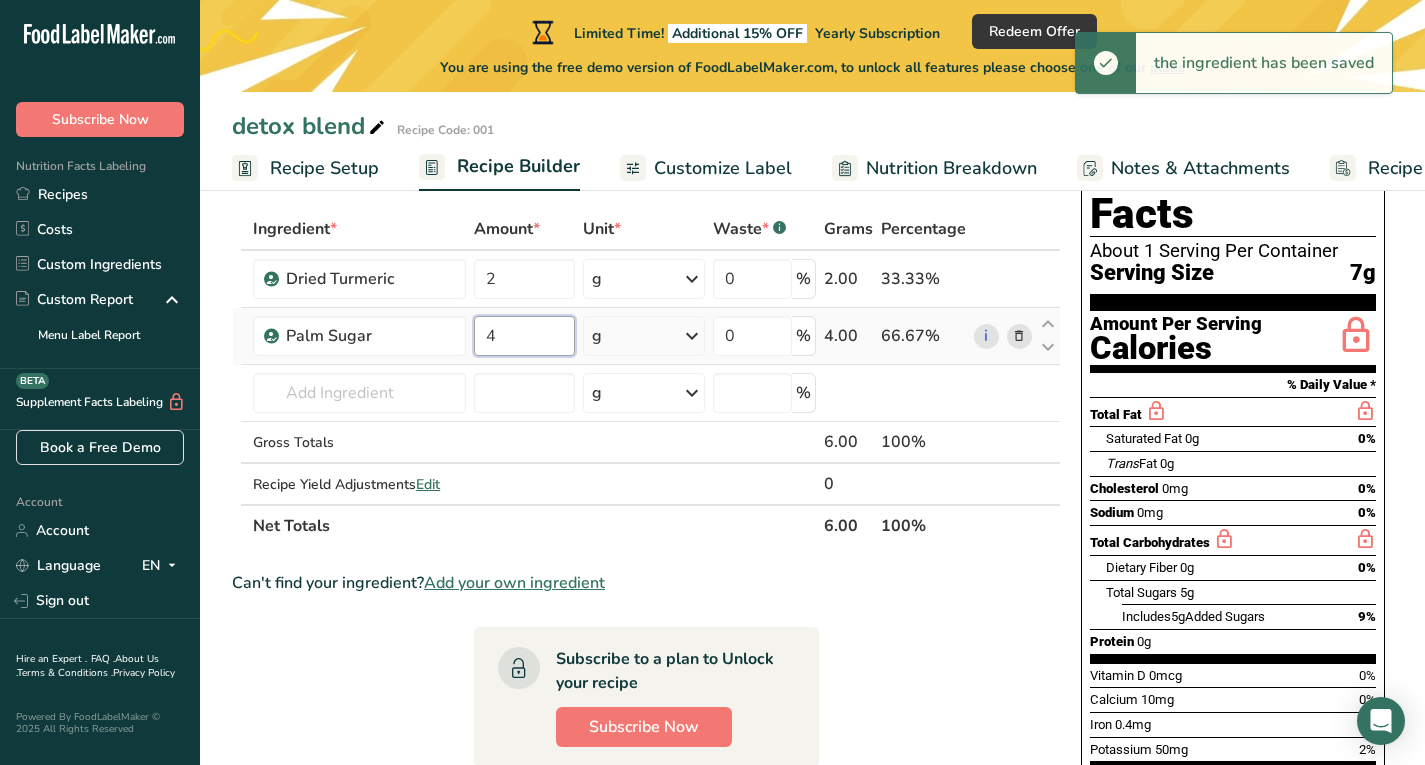 click on "4" at bounding box center (524, 336) 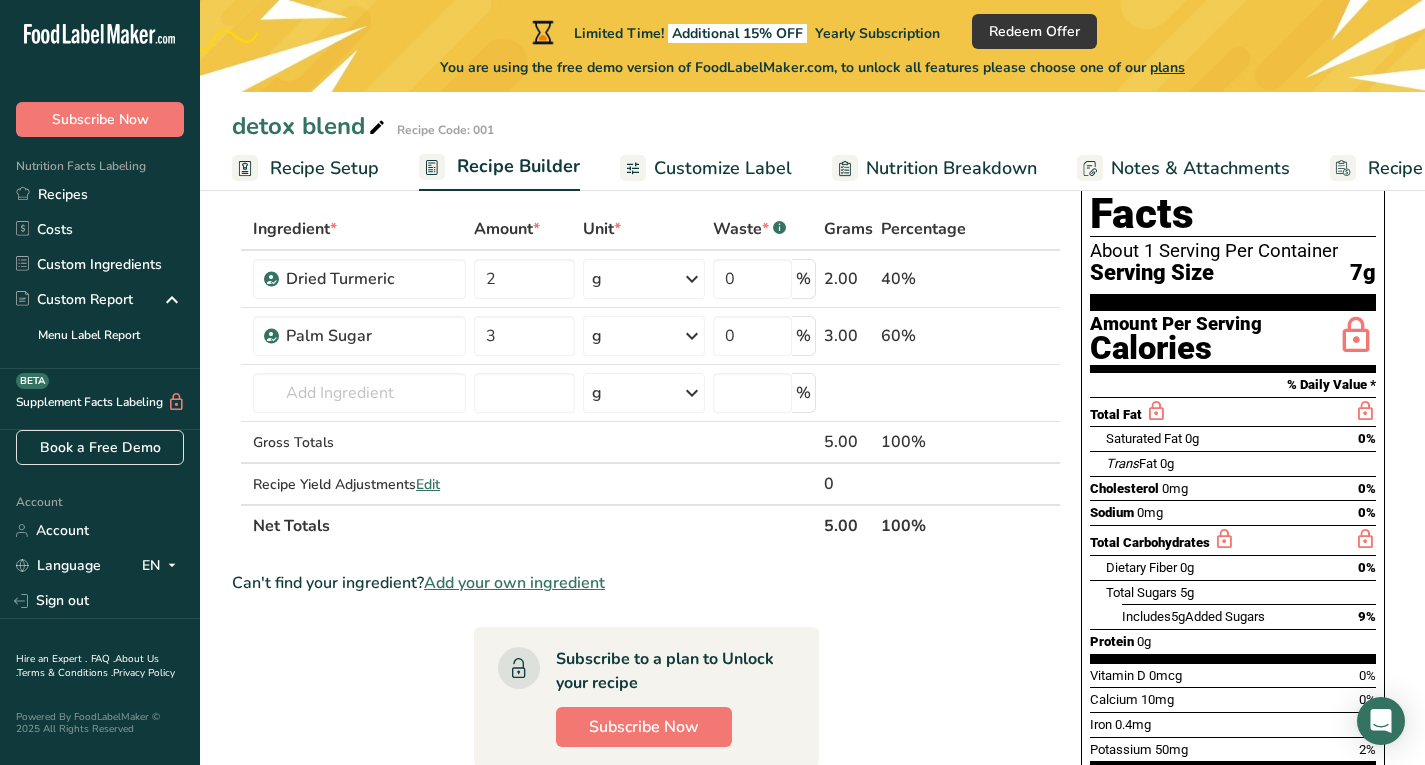 click on "Ingredient *
Amount *
Unit *
Waste *   .a-a{fill:#347362;}.b-a{fill:#fff;}          Grams
Percentage
Dried Turmeric
2
g
Weight Units
g
kg
mg
See more
Volume Units
l
Volume units require a density conversion. If you know your ingredient's density enter it below. Otherwise, click on "RIA" our AI Regulatory bot - she will be able to help you
lb/ft3
g/cm3
Confirm
mL
Volume units require a density conversion. If you know your ingredient's density enter it below. Otherwise, click on "RIA" our AI Regulatory bot - she will be able to help you
lb/ft3" at bounding box center (646, 706) 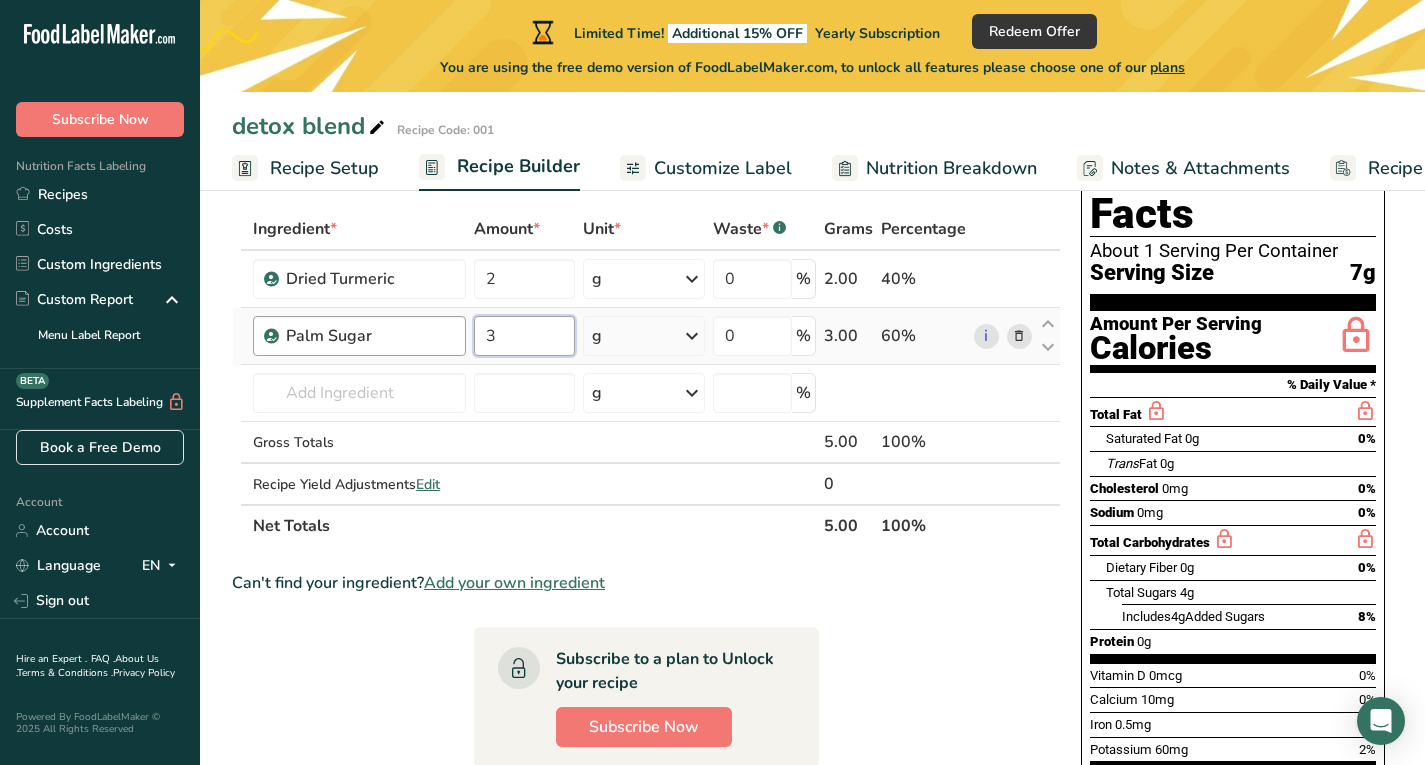 drag, startPoint x: 544, startPoint y: 330, endPoint x: 439, endPoint y: 318, distance: 105.68349 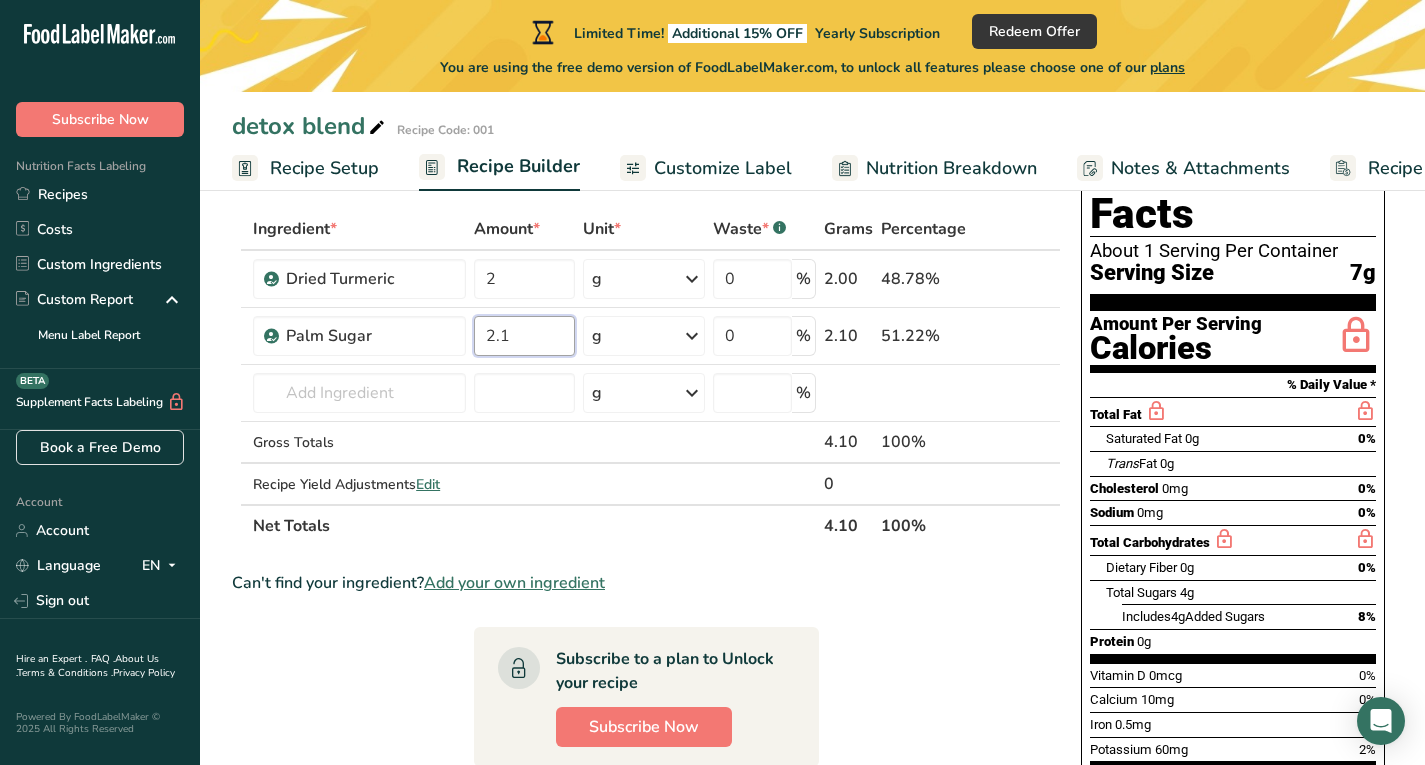 type on "2.1" 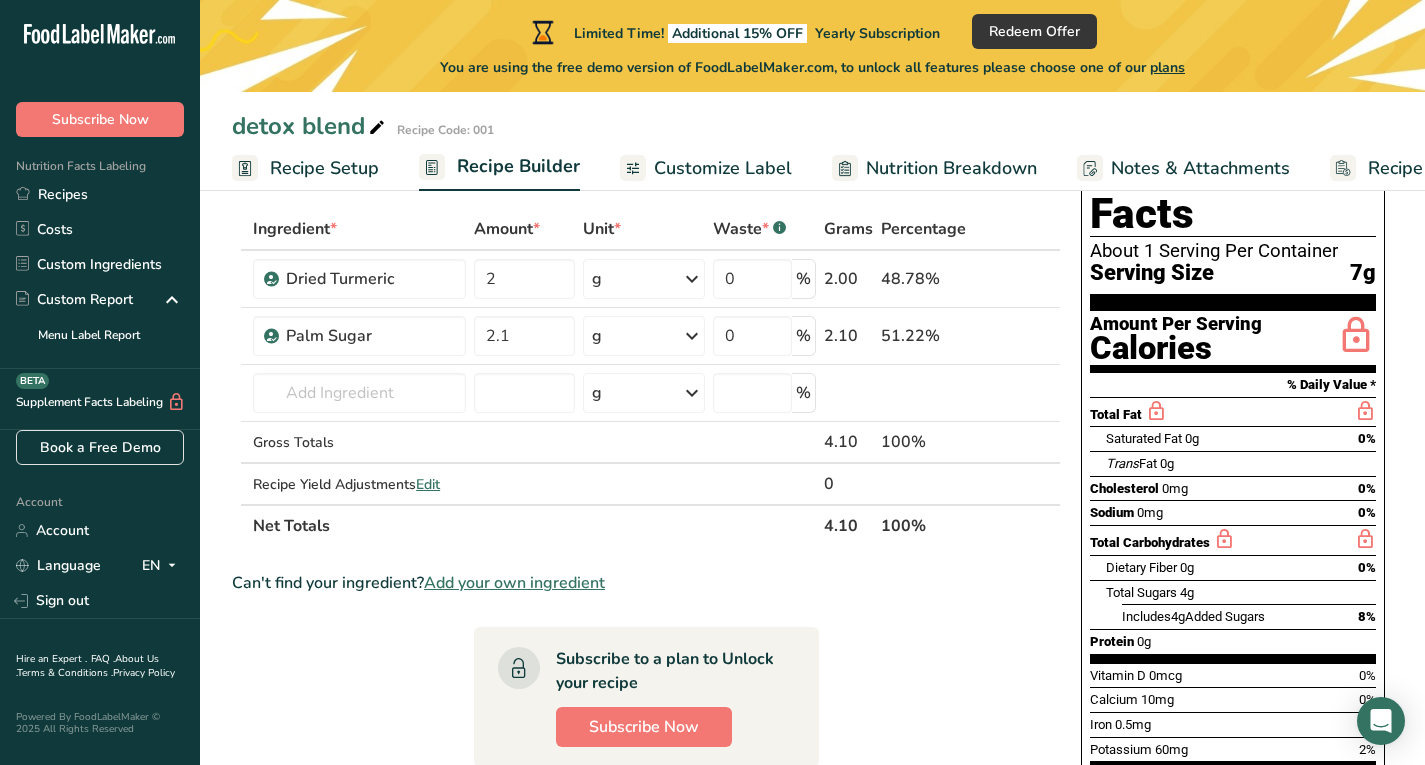 click on "Ingredient *
Amount *
Unit *
Waste *   .a-a{fill:#347362;}.b-a{fill:#fff;}          Grams
Percentage
Dried Turmeric
2
g
Weight Units
g
kg
mg
See more
Volume Units
l
Volume units require a density conversion. If you know your ingredient's density enter it below. Otherwise, click on "RIA" our AI Regulatory bot - she will be able to help you
lb/ft3
g/cm3
Confirm
mL
Volume units require a density conversion. If you know your ingredient's density enter it below. Otherwise, click on "RIA" our AI Regulatory bot - she will be able to help you
lb/ft3" at bounding box center [646, 706] 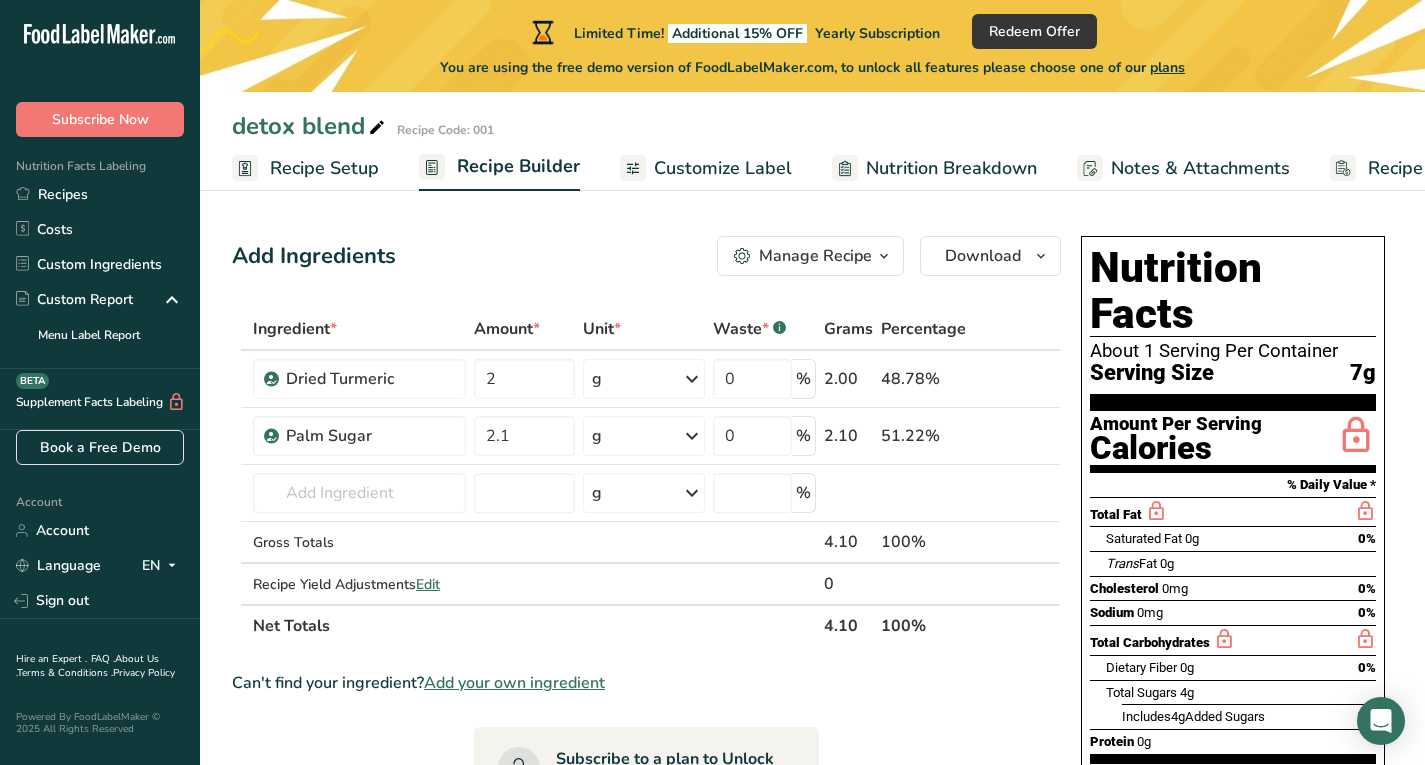 scroll, scrollTop: 0, scrollLeft: 0, axis: both 